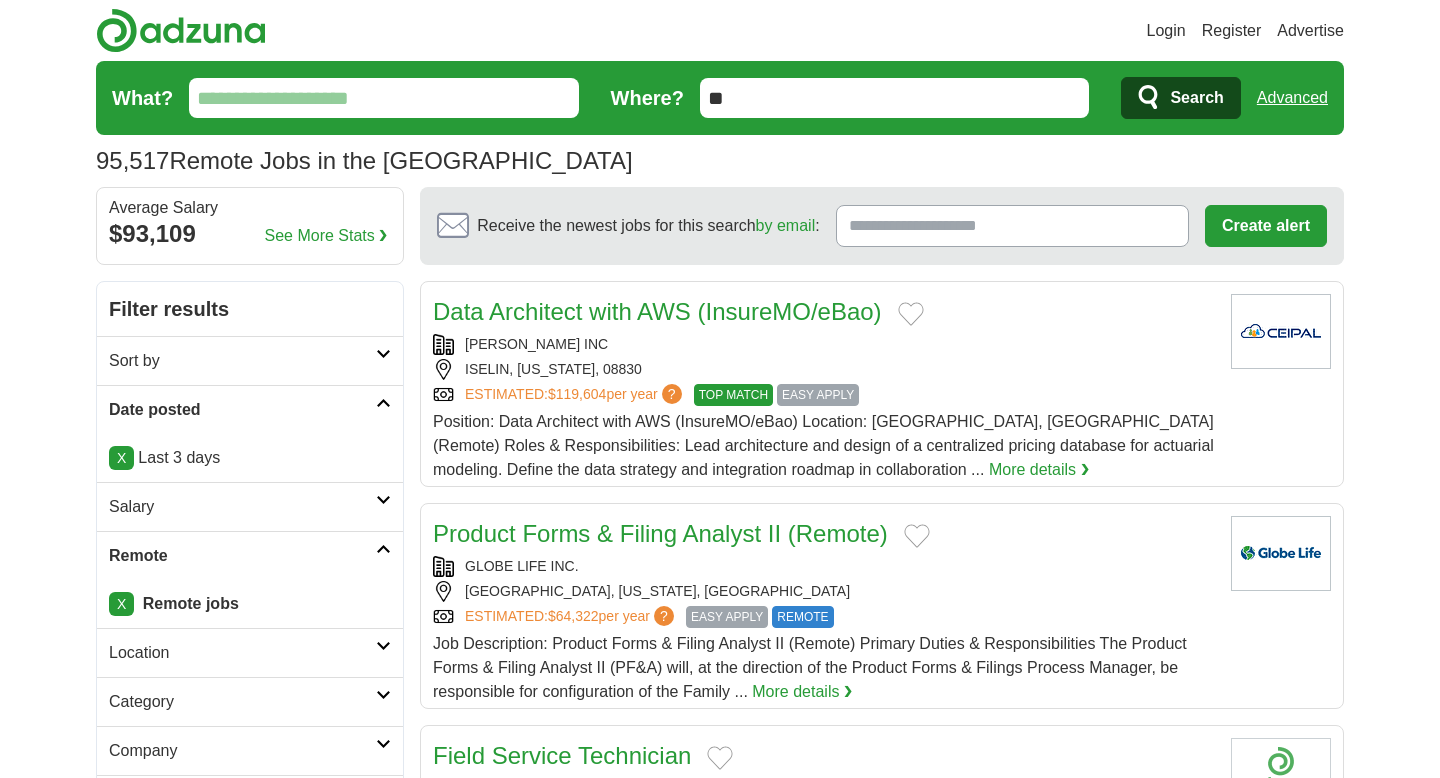 scroll, scrollTop: 0, scrollLeft: 0, axis: both 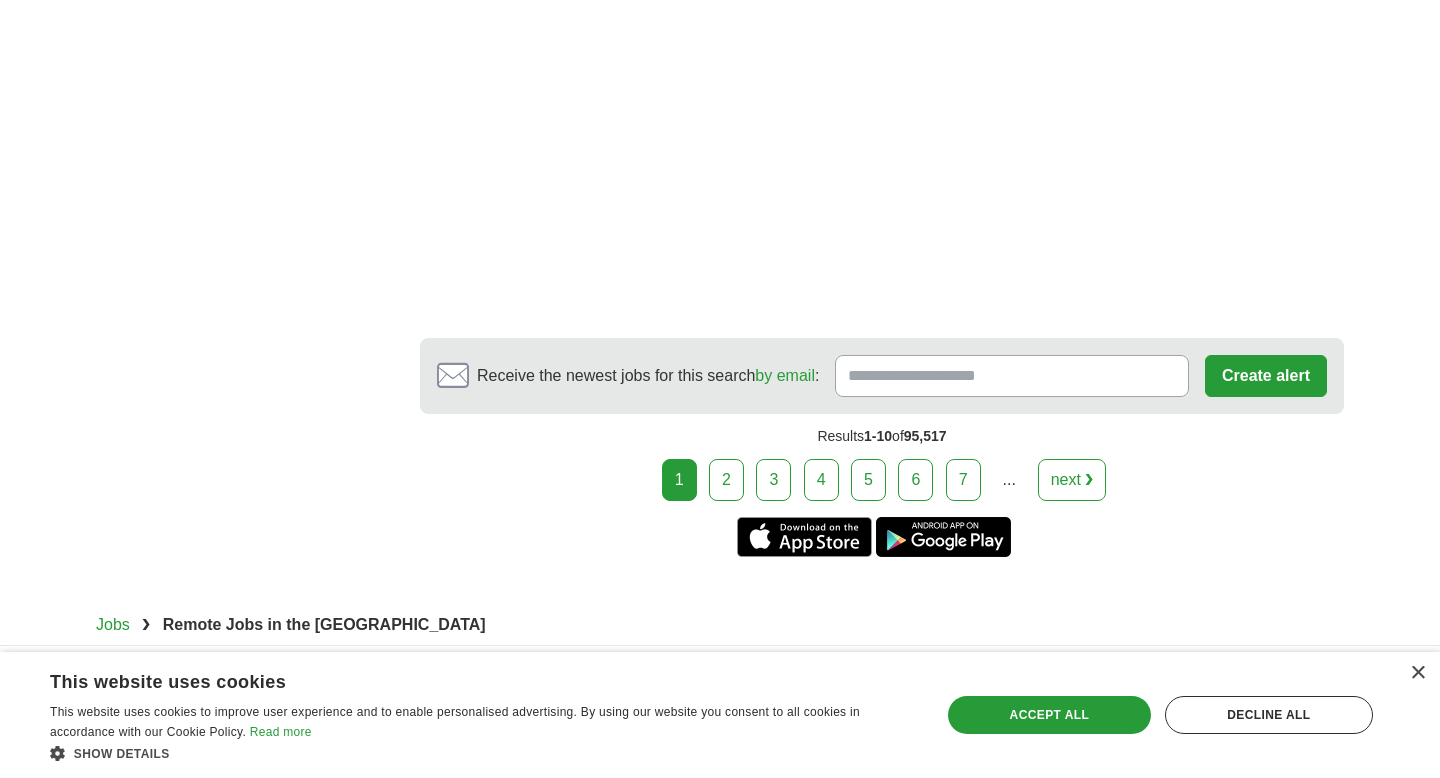 click on "2" at bounding box center (726, 480) 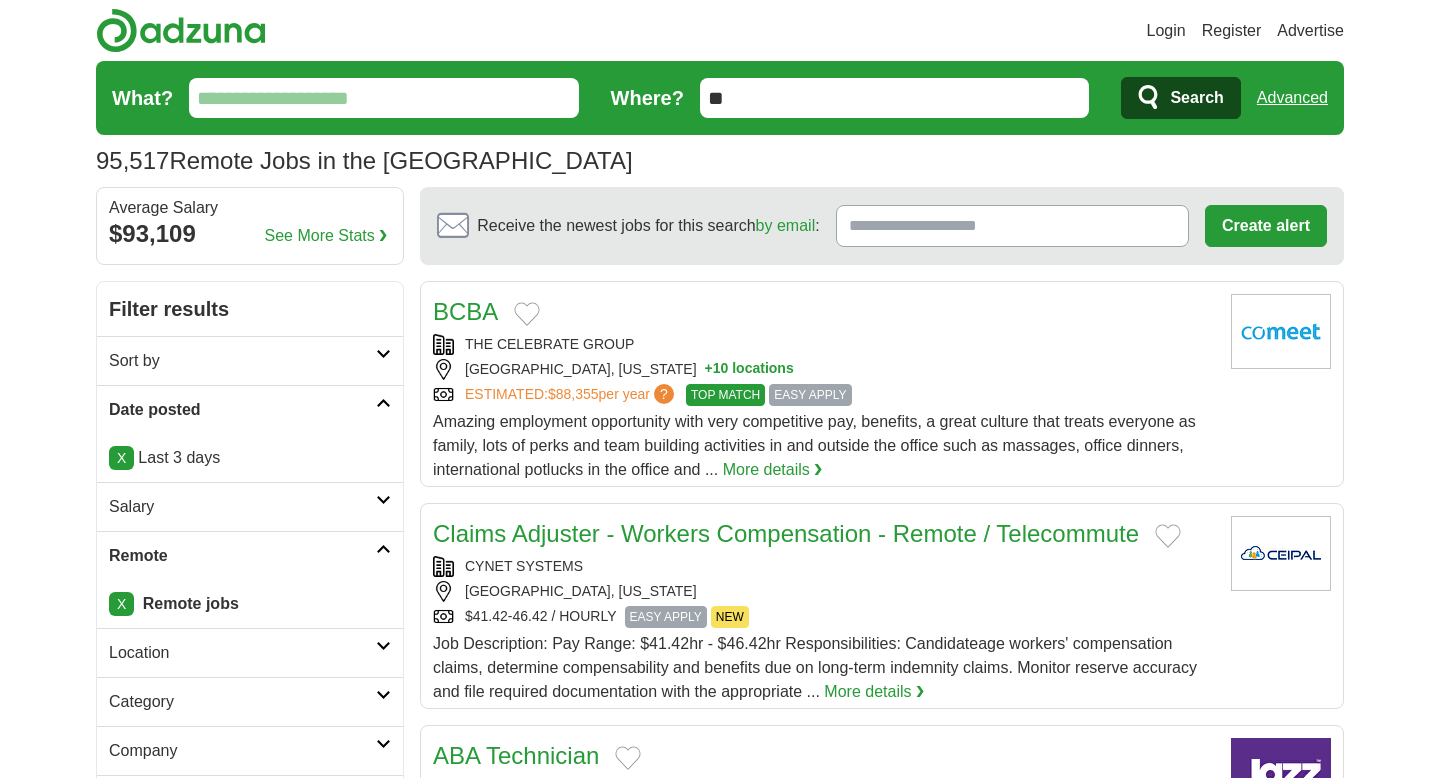 scroll, scrollTop: 0, scrollLeft: 0, axis: both 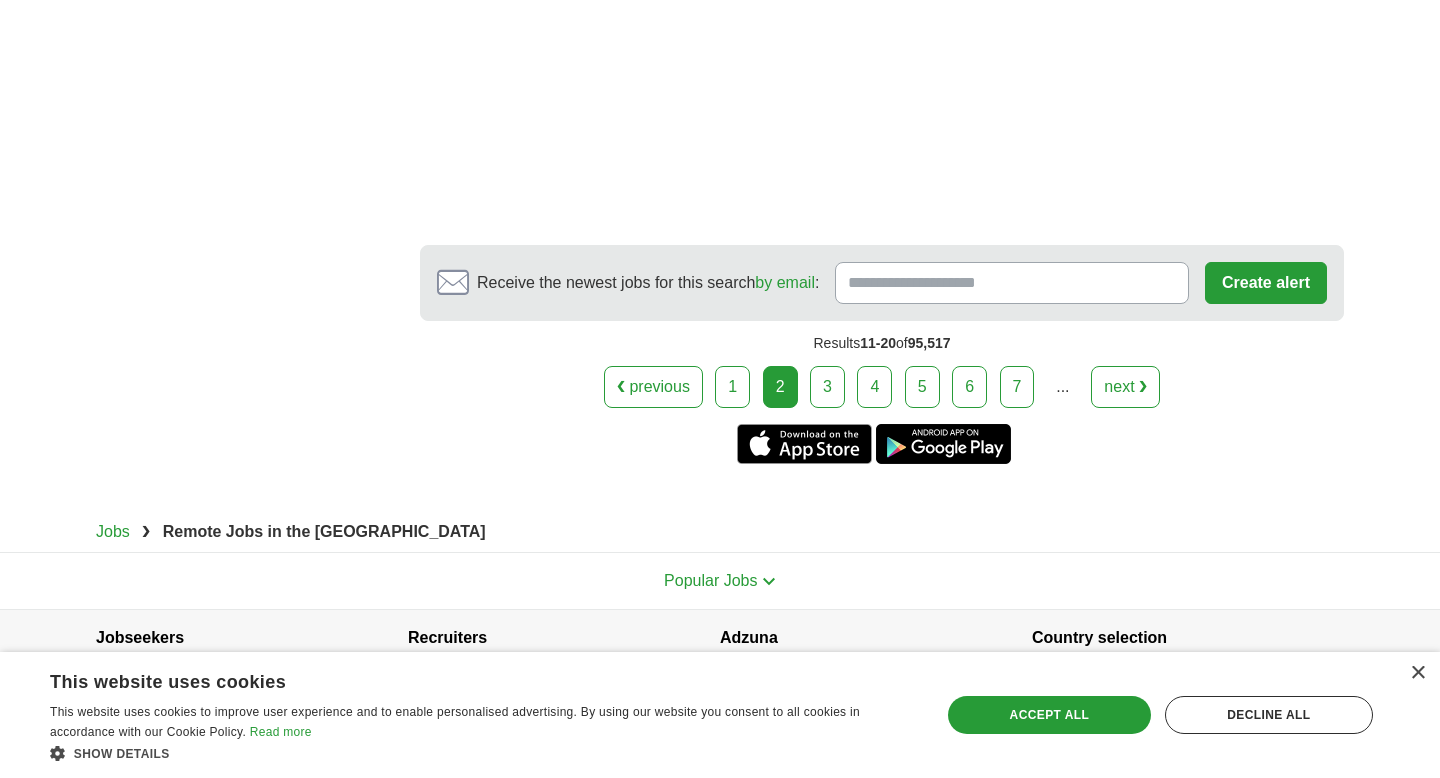 click on "3" at bounding box center (827, 387) 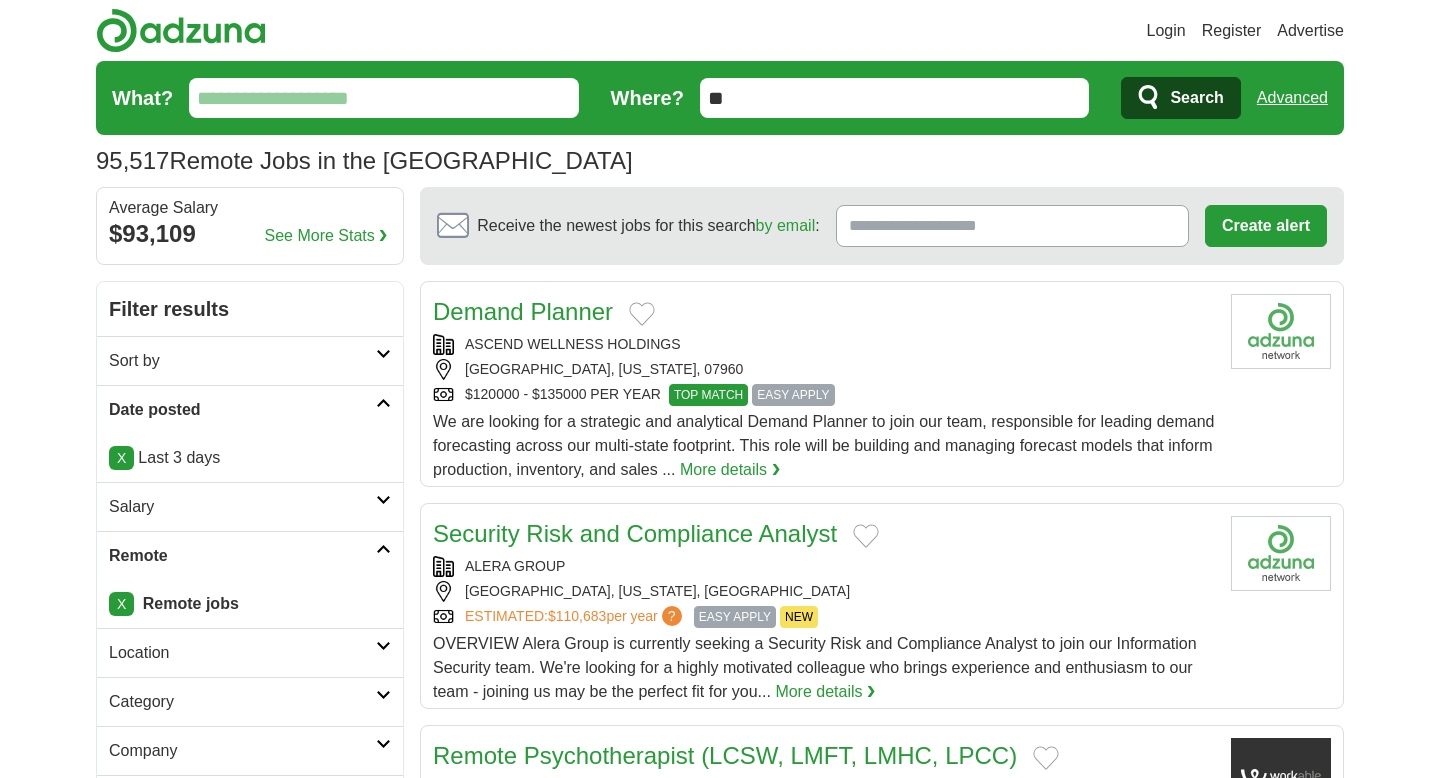 scroll, scrollTop: 0, scrollLeft: 0, axis: both 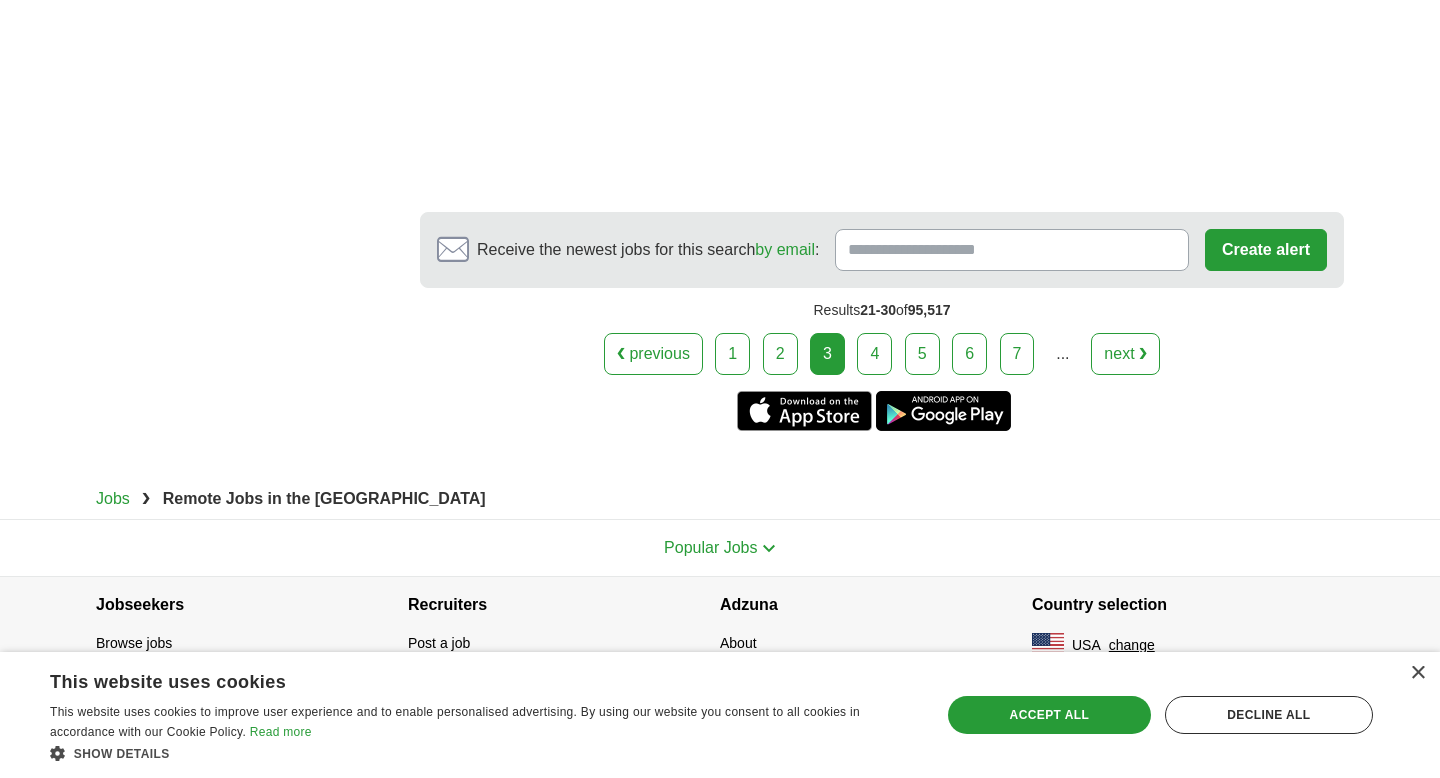 click on "4" at bounding box center (874, 354) 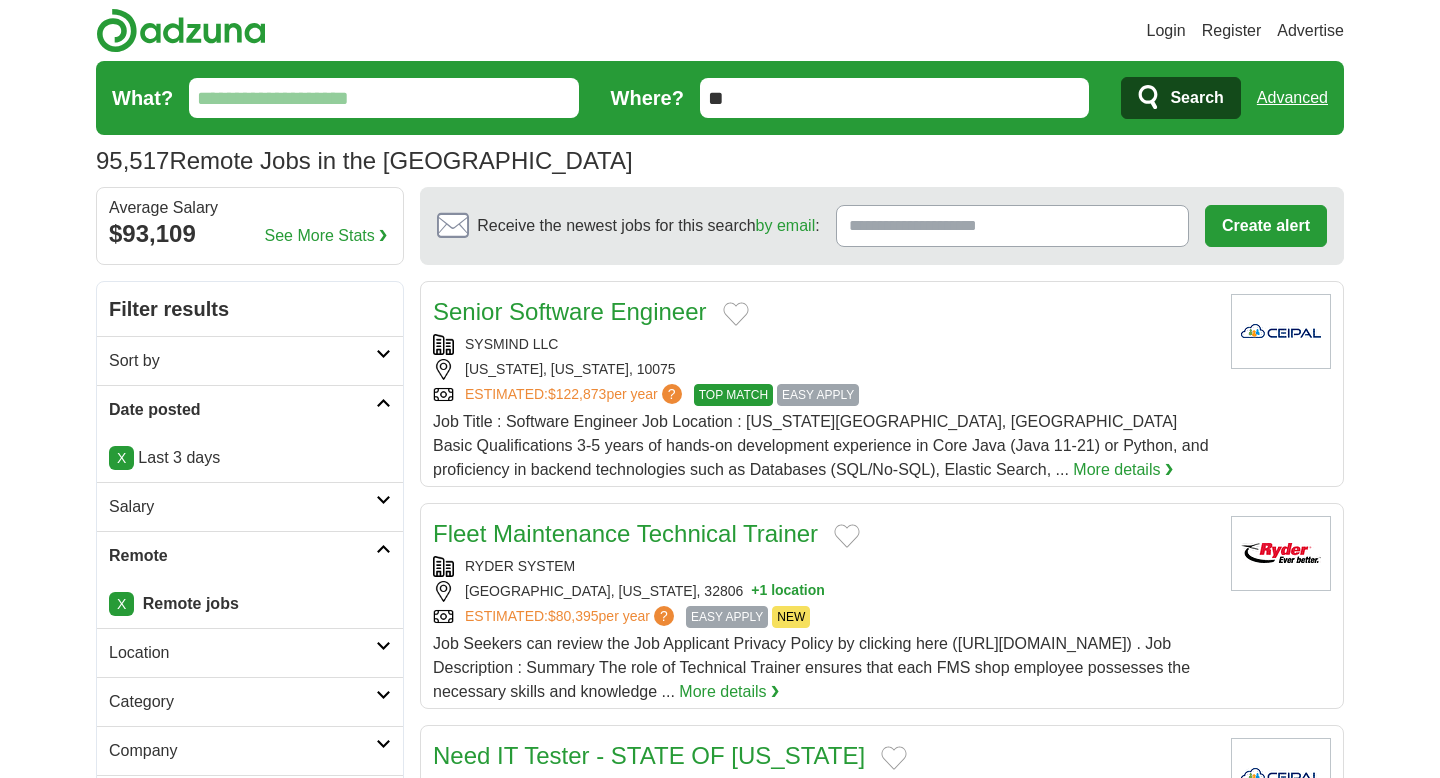 scroll, scrollTop: 0, scrollLeft: 0, axis: both 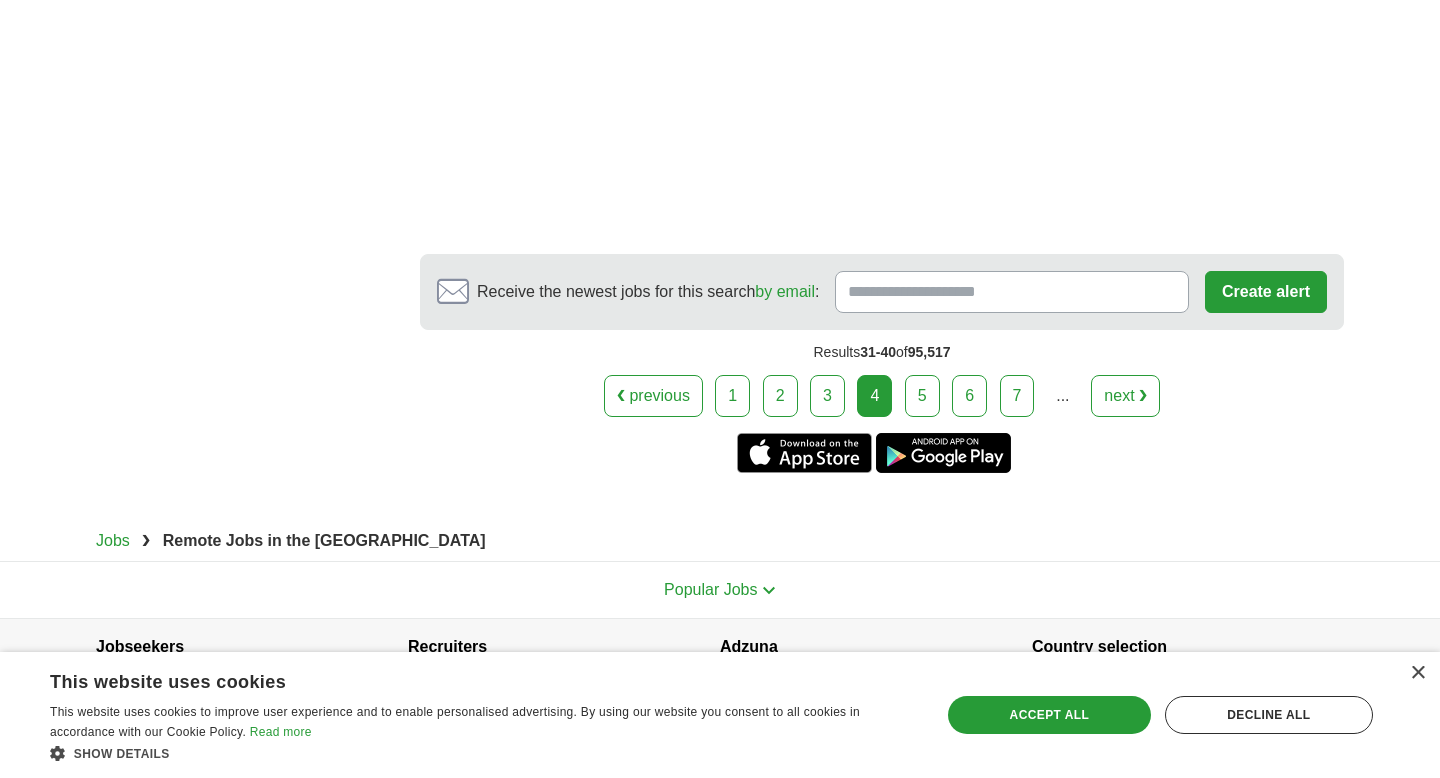 click on "5" at bounding box center (922, 396) 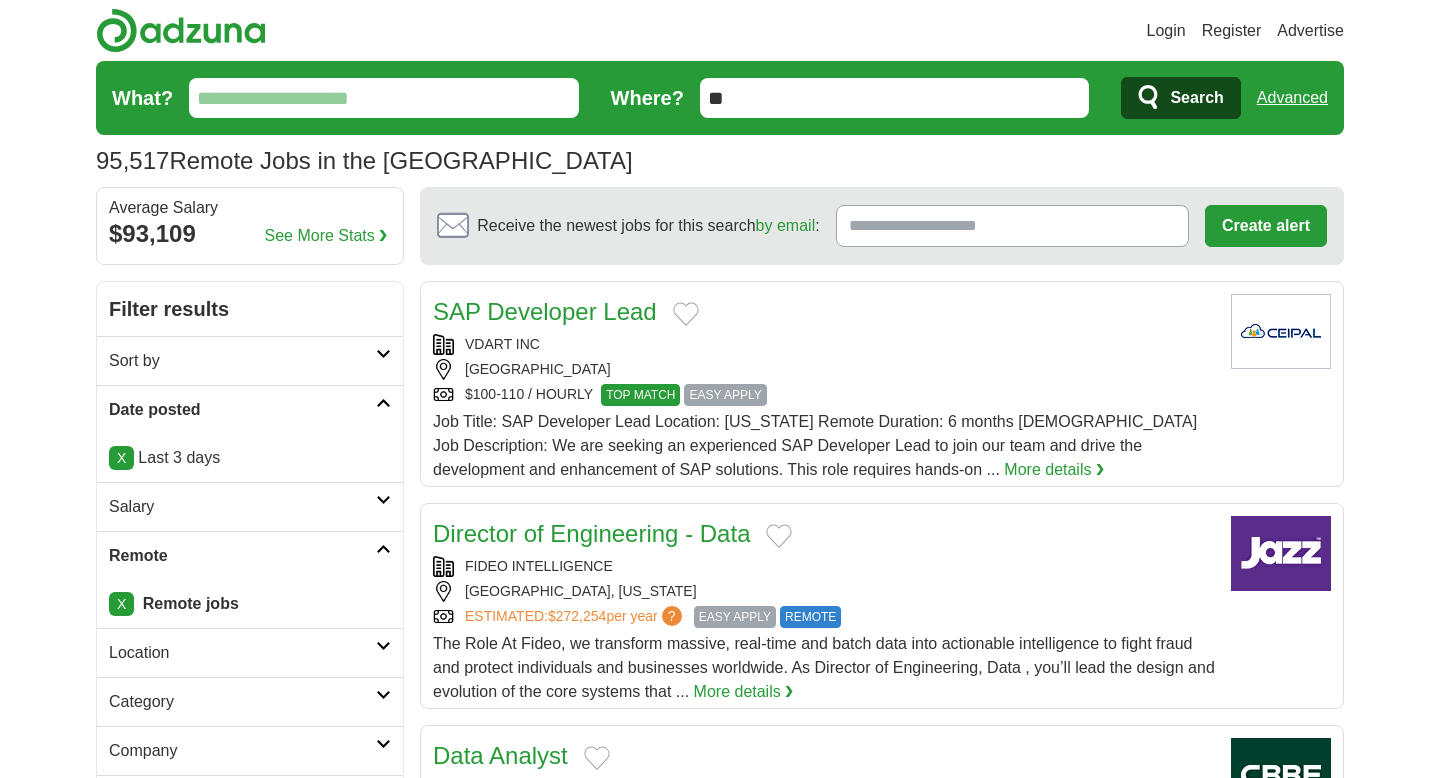scroll, scrollTop: 0, scrollLeft: 0, axis: both 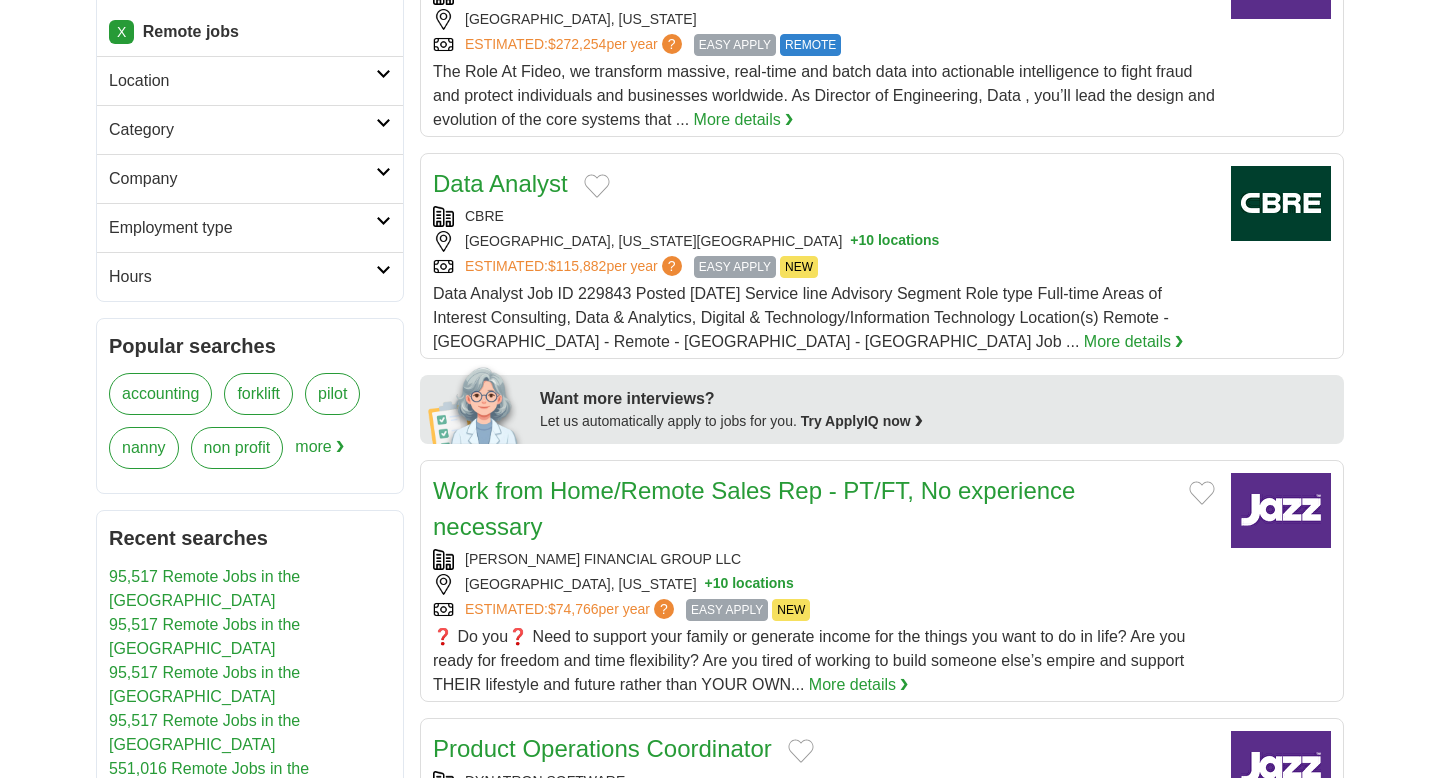 click on "CBRE" at bounding box center [824, 216] 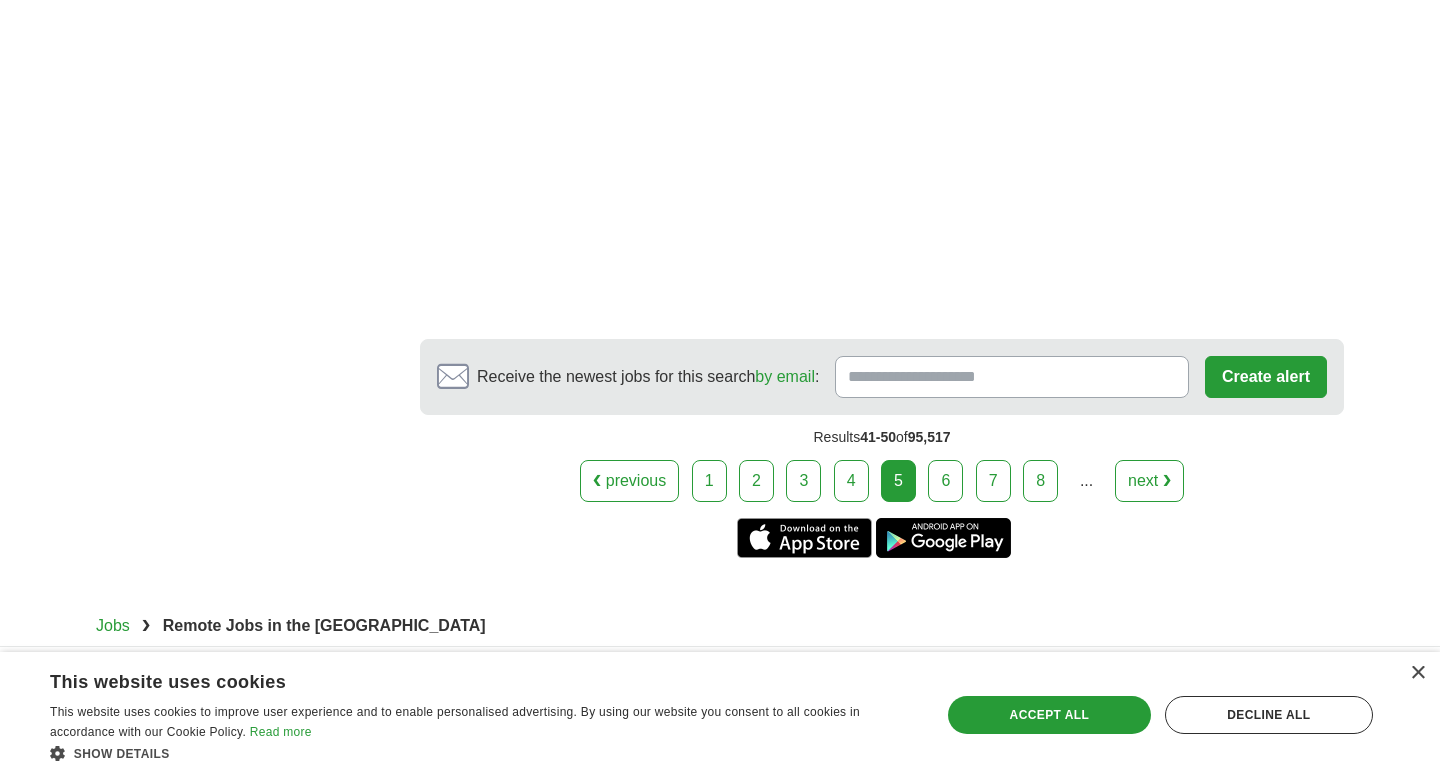 scroll, scrollTop: 3662, scrollLeft: 0, axis: vertical 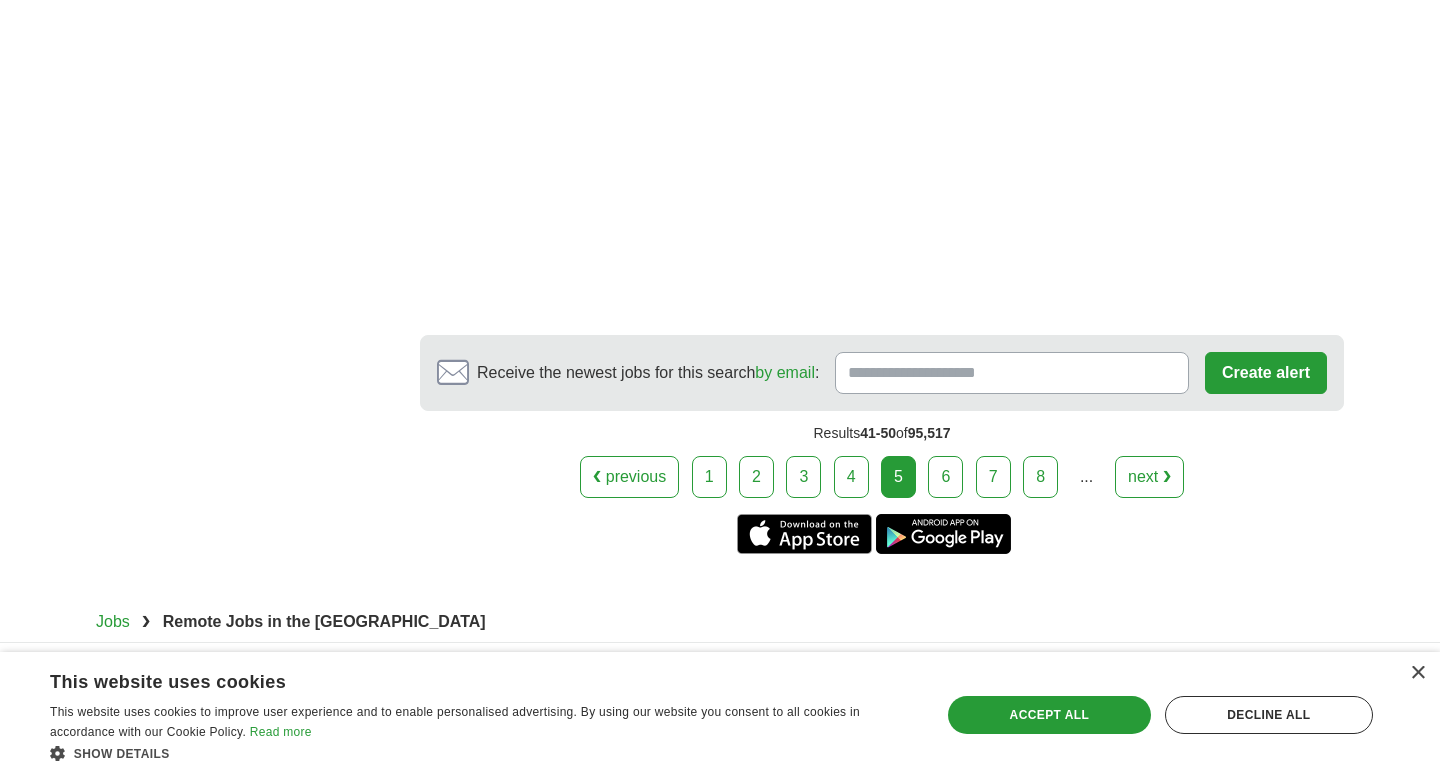 click on "6" at bounding box center [945, 477] 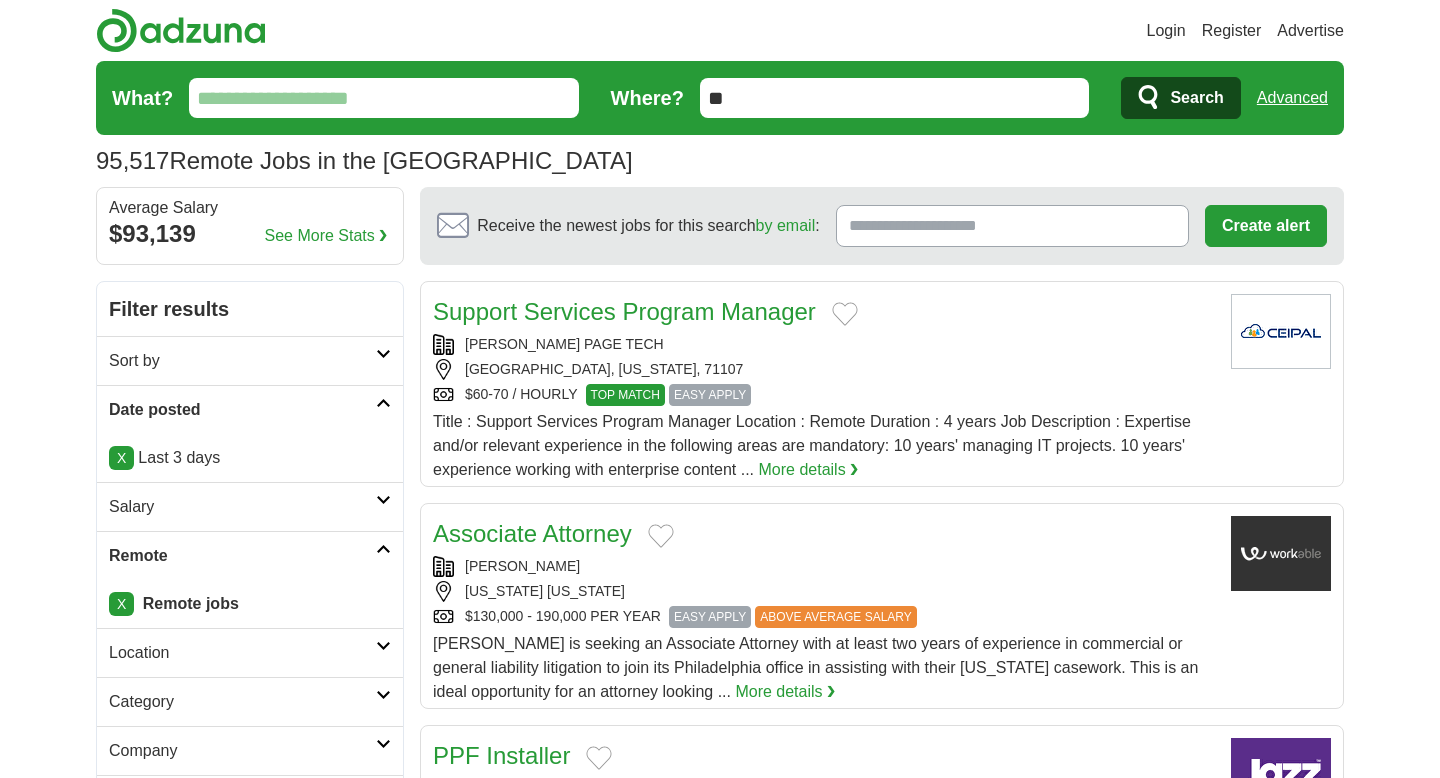 scroll, scrollTop: 0, scrollLeft: 0, axis: both 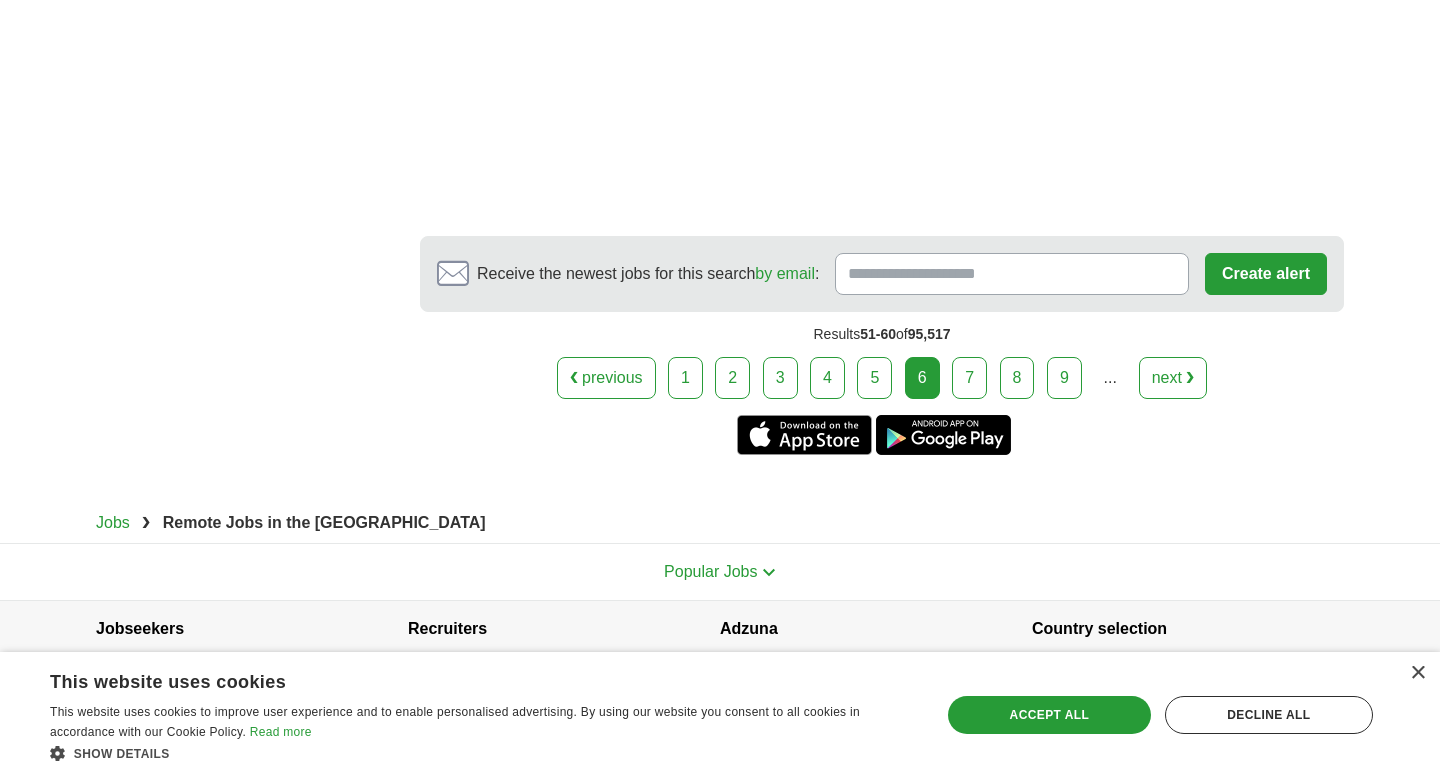 click on "7" at bounding box center (969, 378) 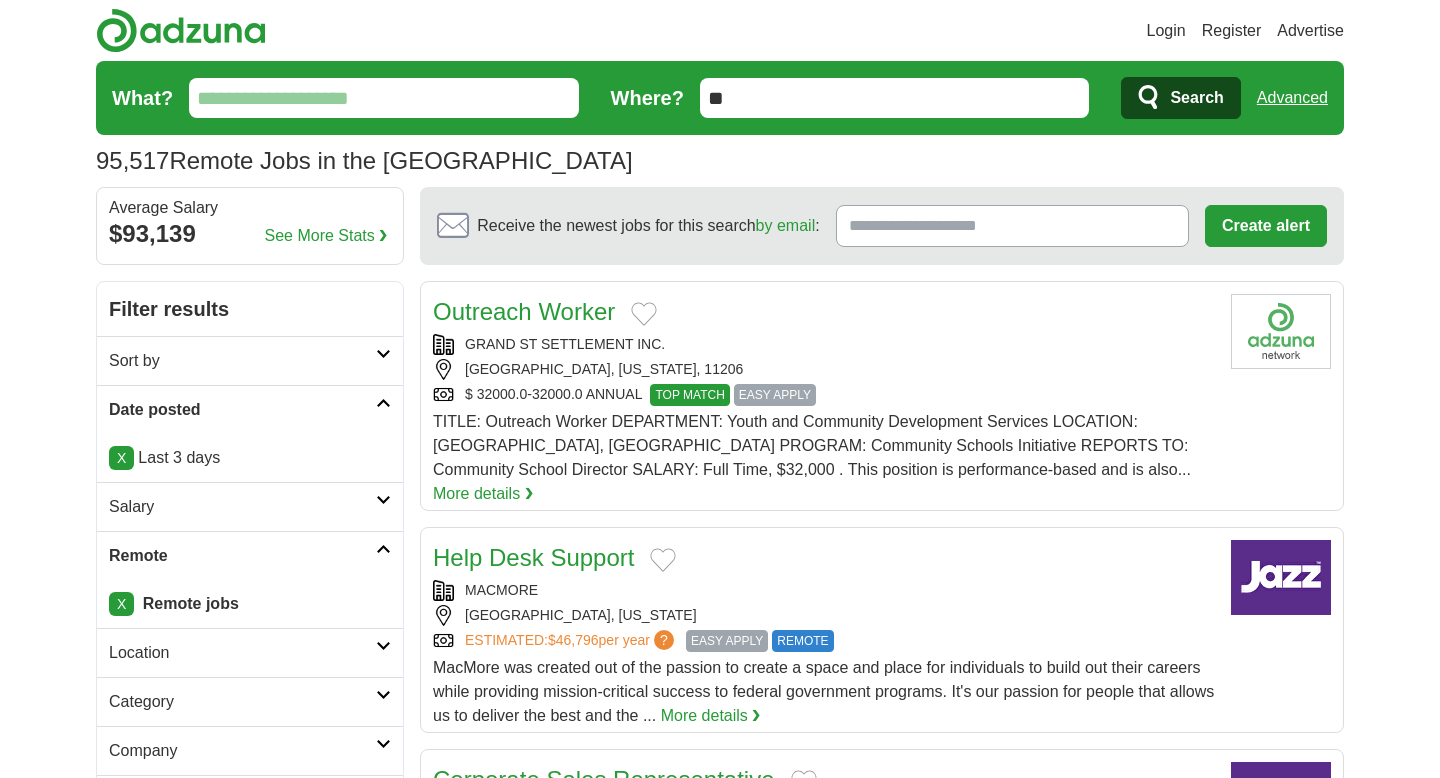 scroll, scrollTop: 0, scrollLeft: 0, axis: both 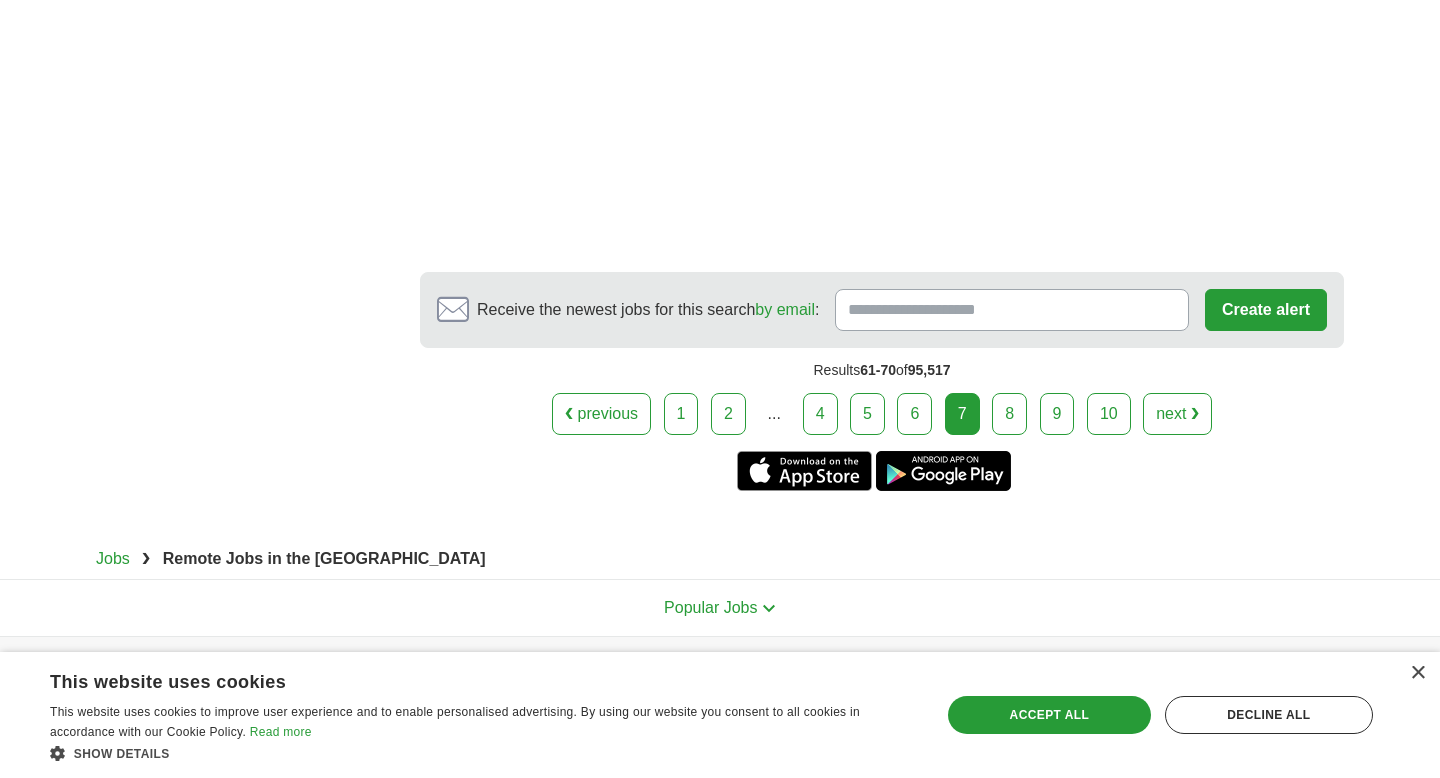 click on "8" at bounding box center (1009, 414) 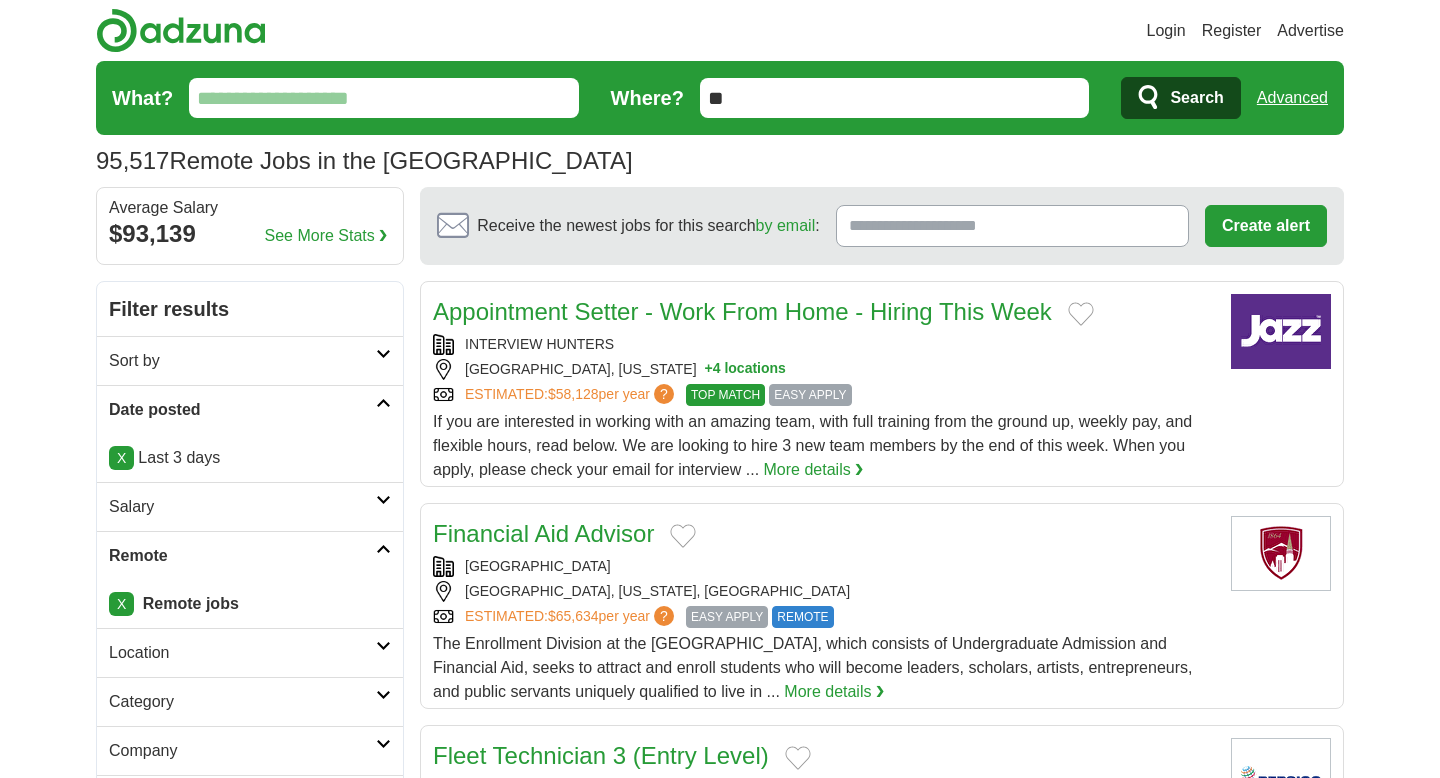 scroll, scrollTop: 0, scrollLeft: 0, axis: both 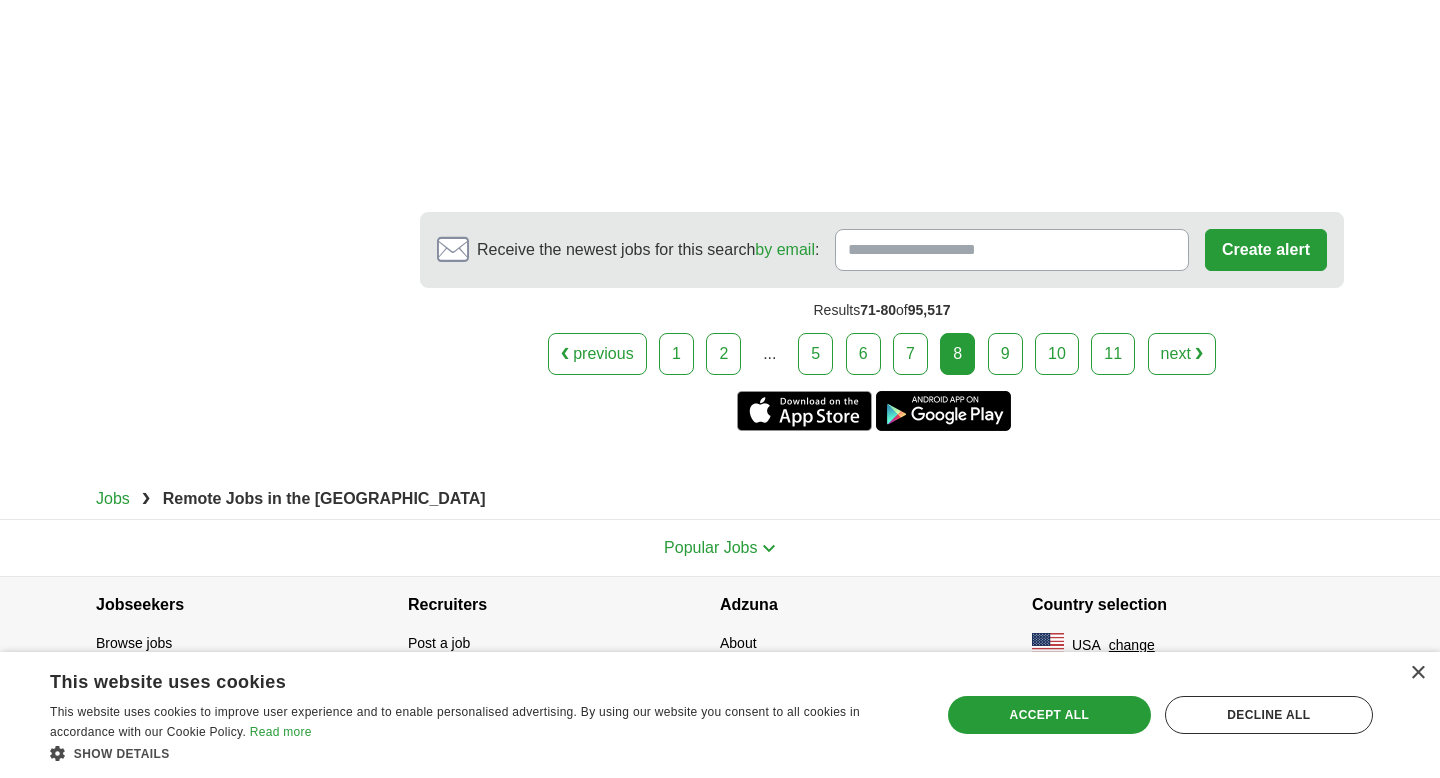 click on "9" at bounding box center (1005, 354) 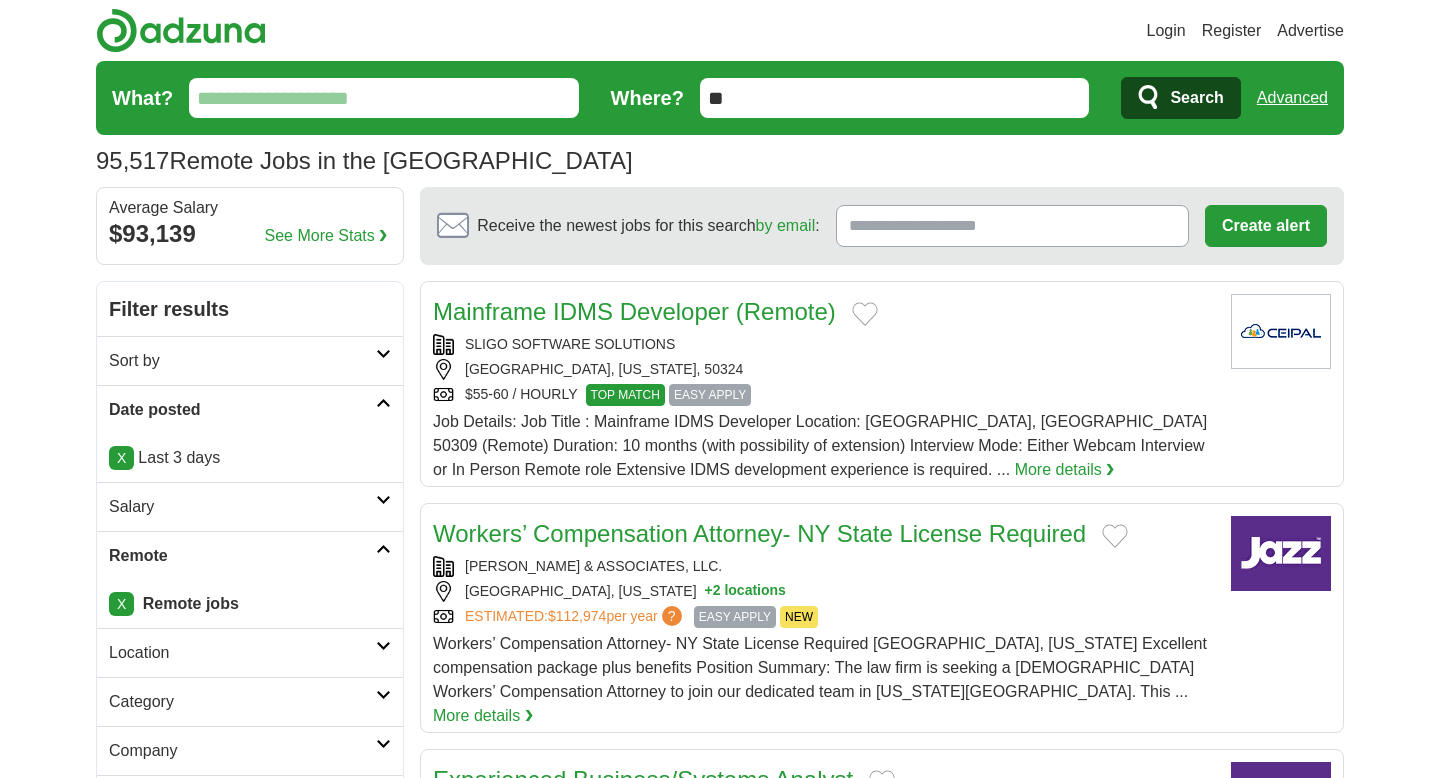 scroll, scrollTop: 0, scrollLeft: 0, axis: both 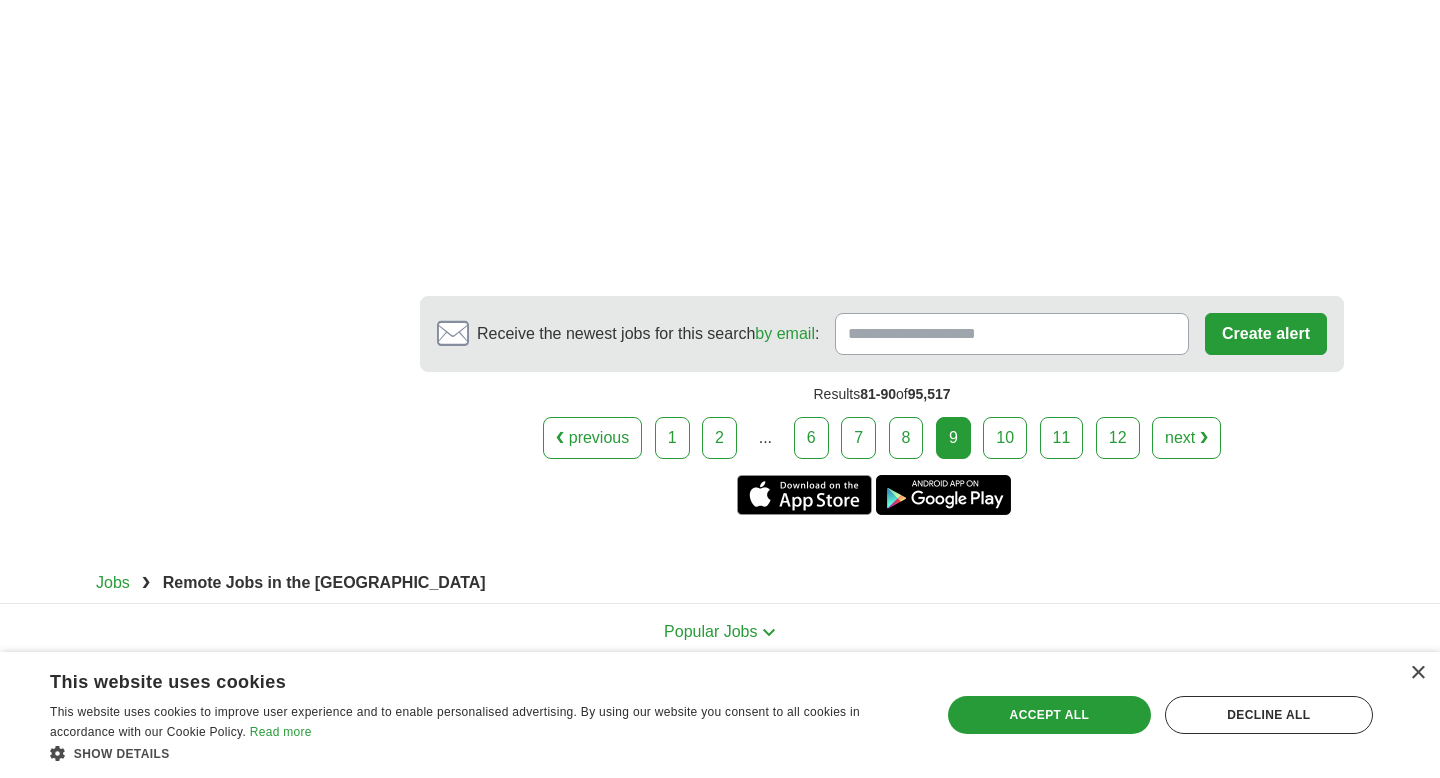 click on "10" at bounding box center [1005, 438] 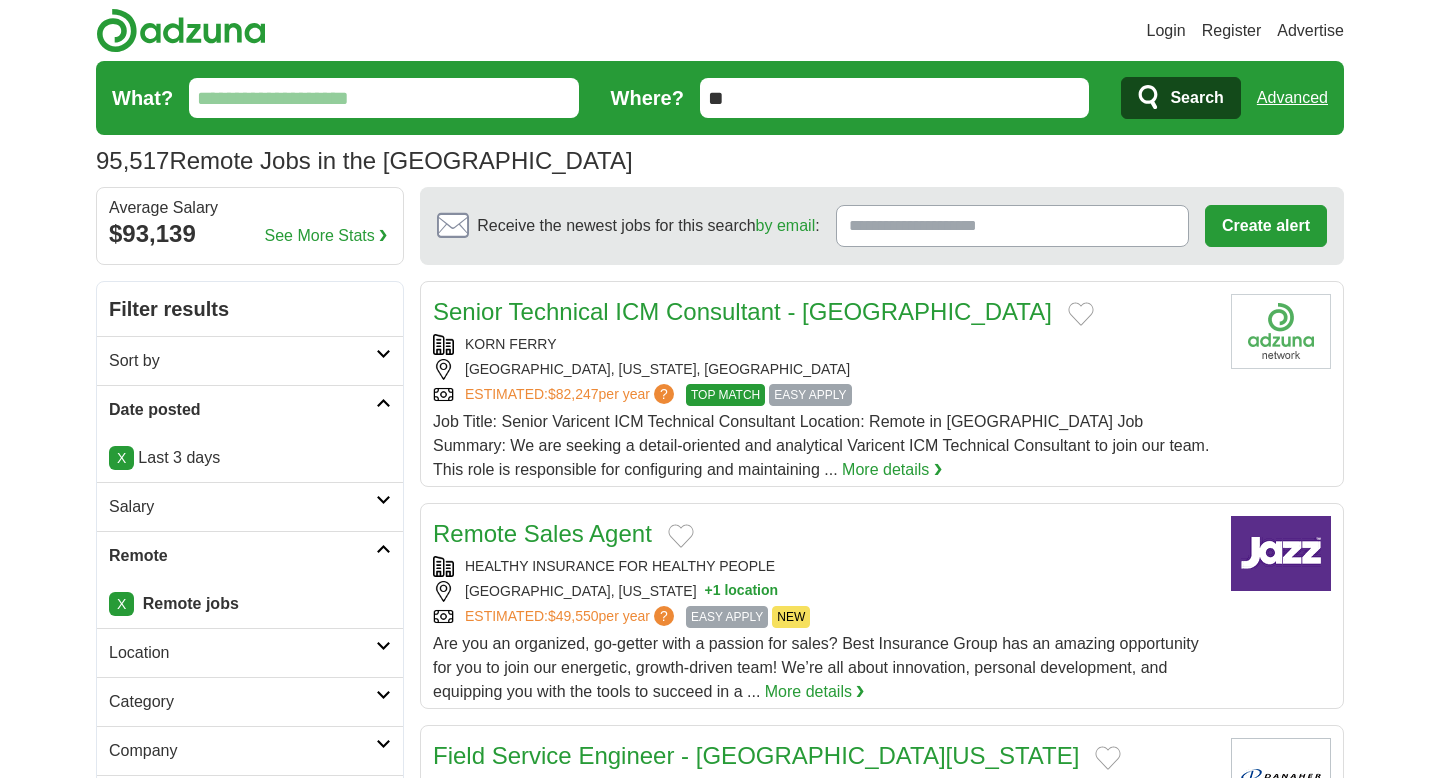 scroll, scrollTop: 0, scrollLeft: 0, axis: both 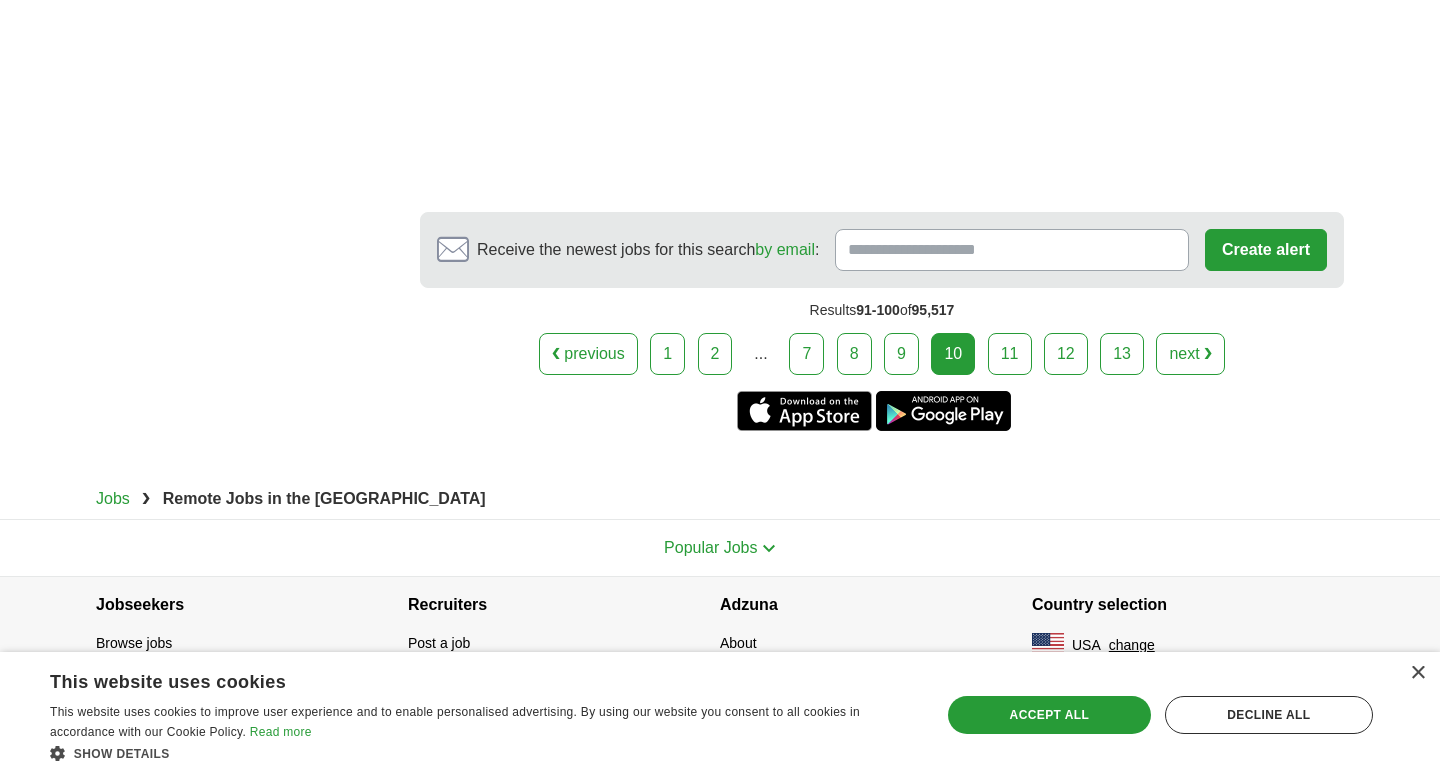 click on "11" at bounding box center (1010, 354) 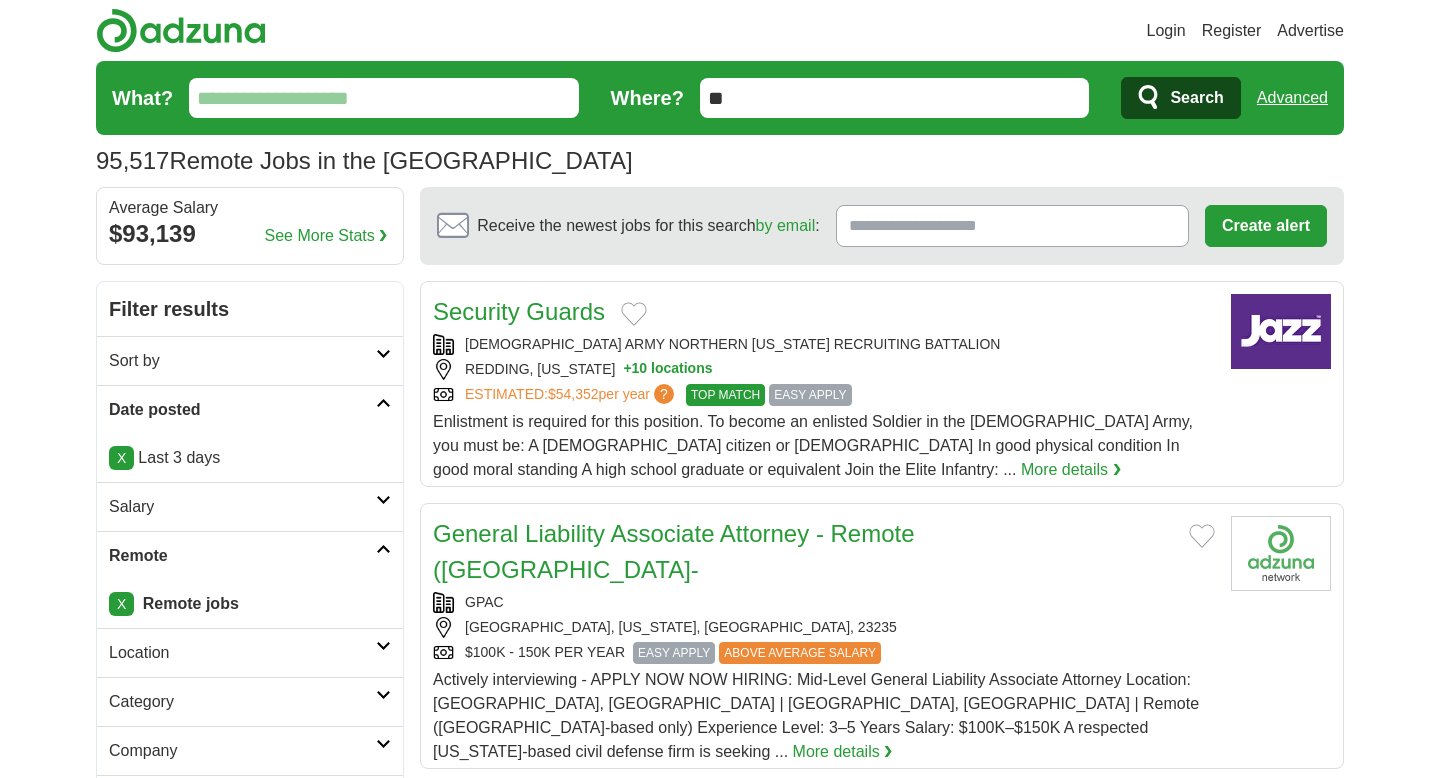 scroll, scrollTop: 0, scrollLeft: 0, axis: both 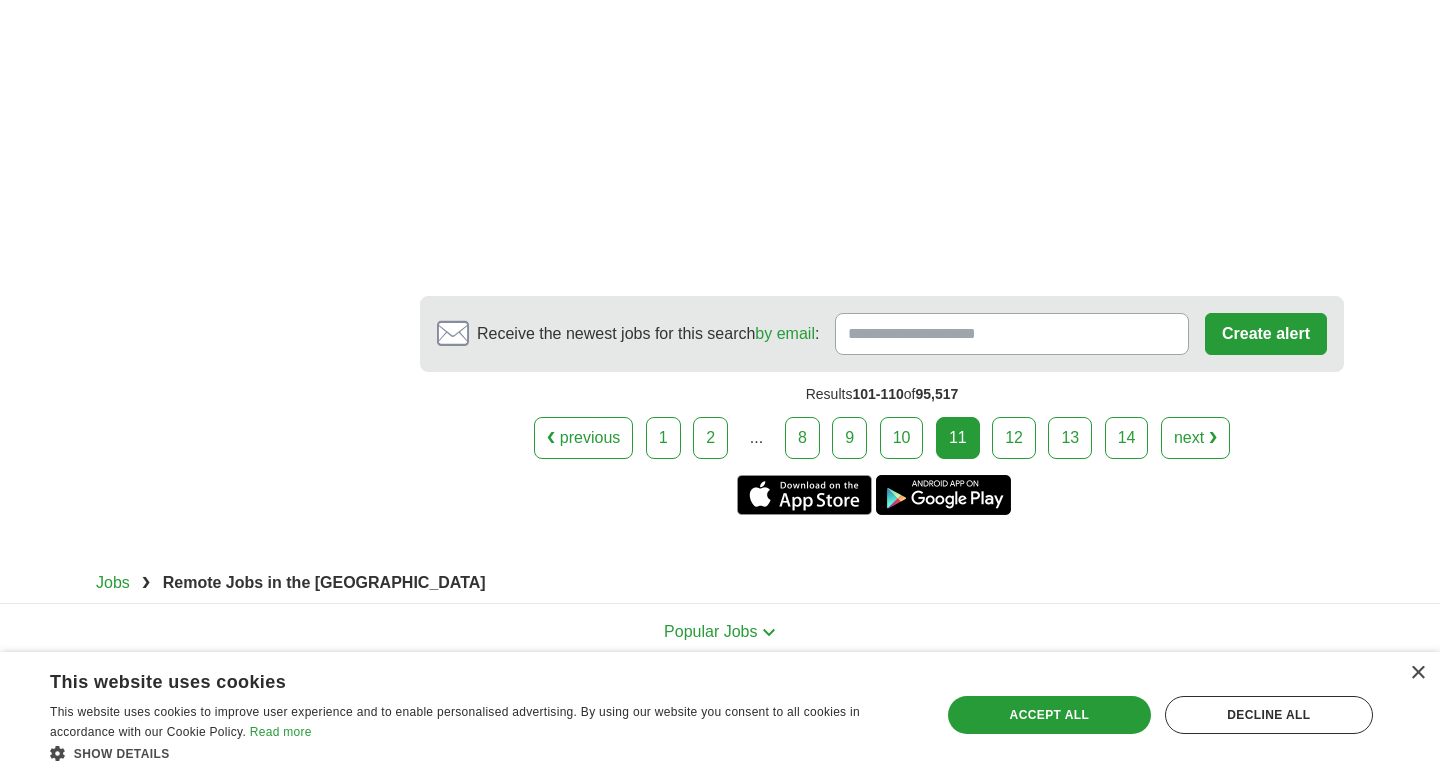 click on "12" at bounding box center (1014, 438) 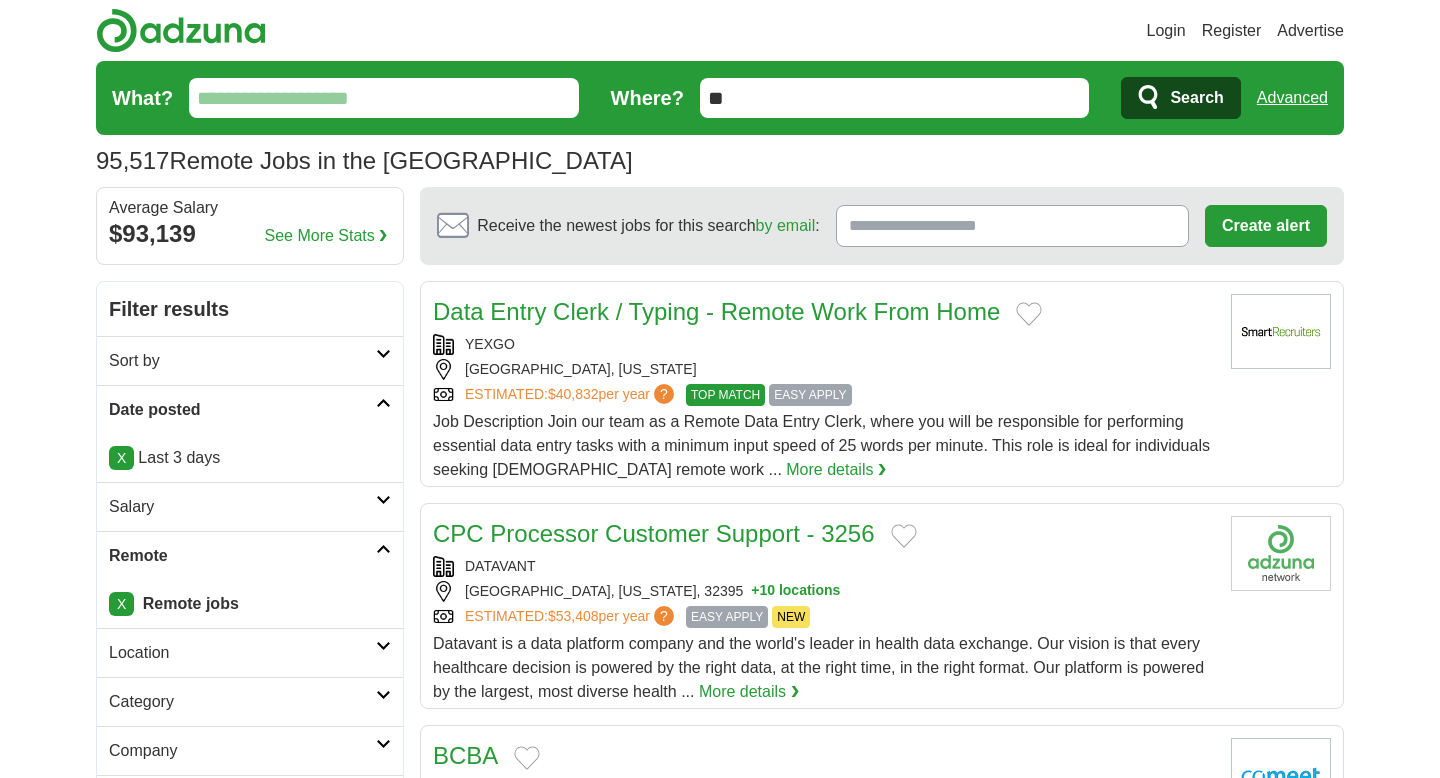 scroll, scrollTop: 0, scrollLeft: 0, axis: both 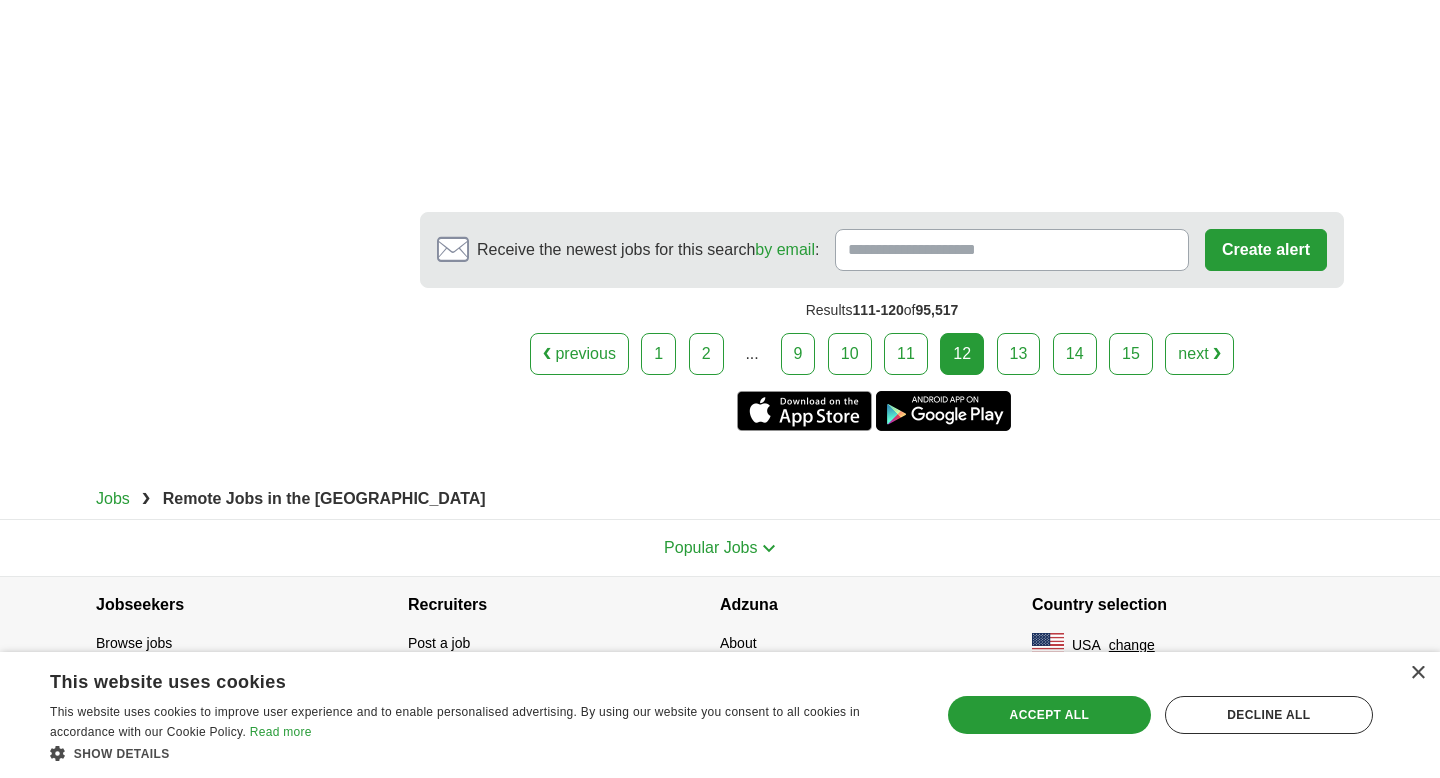 click on "13" at bounding box center [1019, 354] 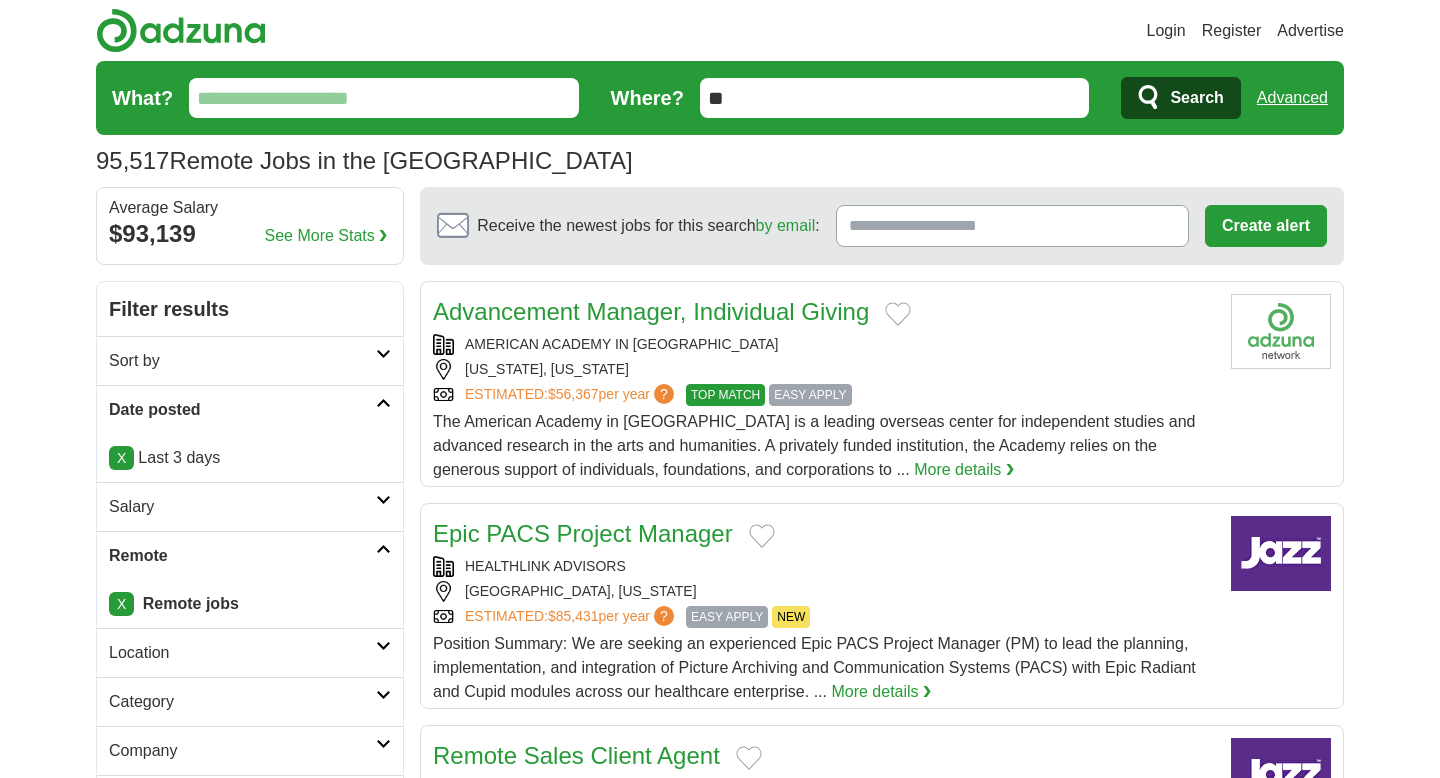 scroll, scrollTop: 0, scrollLeft: 0, axis: both 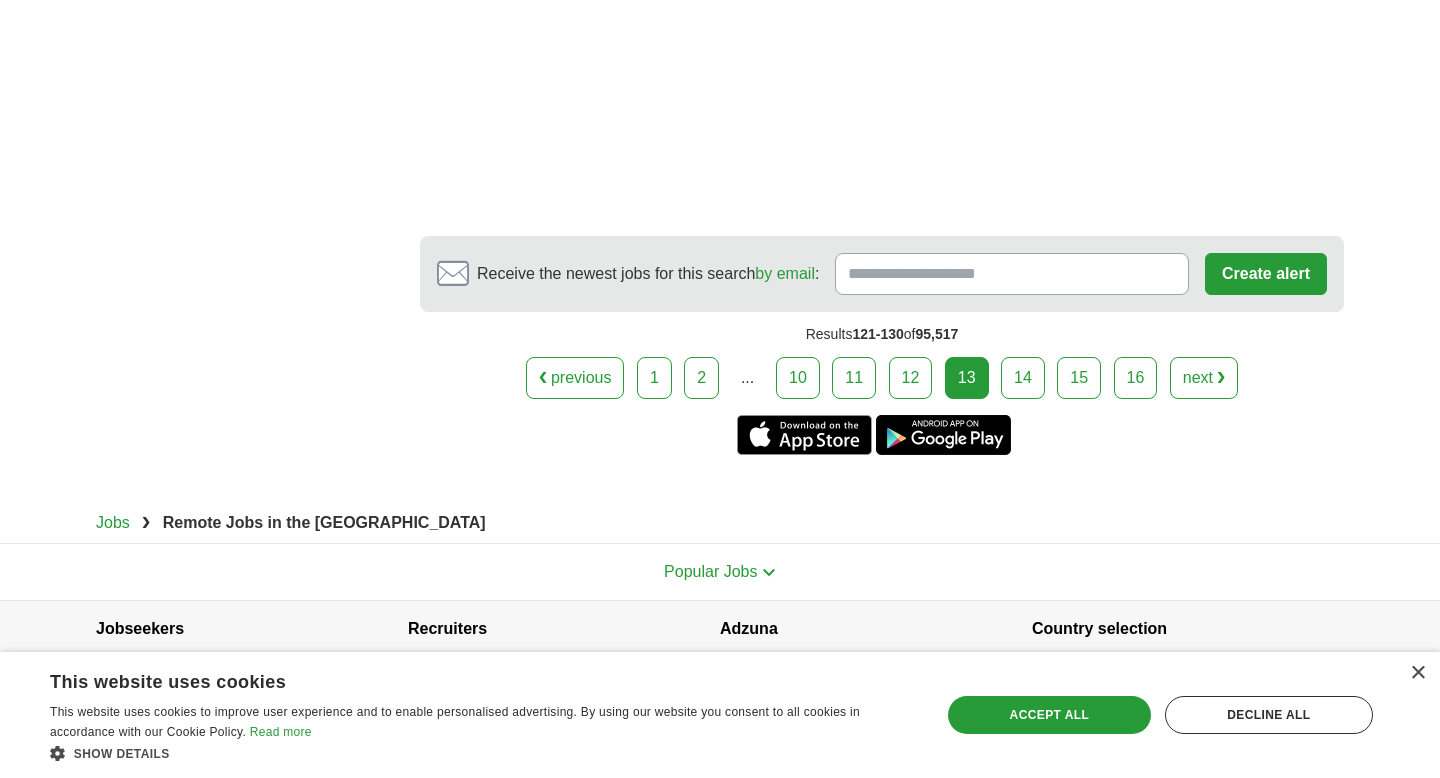 click on "14" at bounding box center (1023, 378) 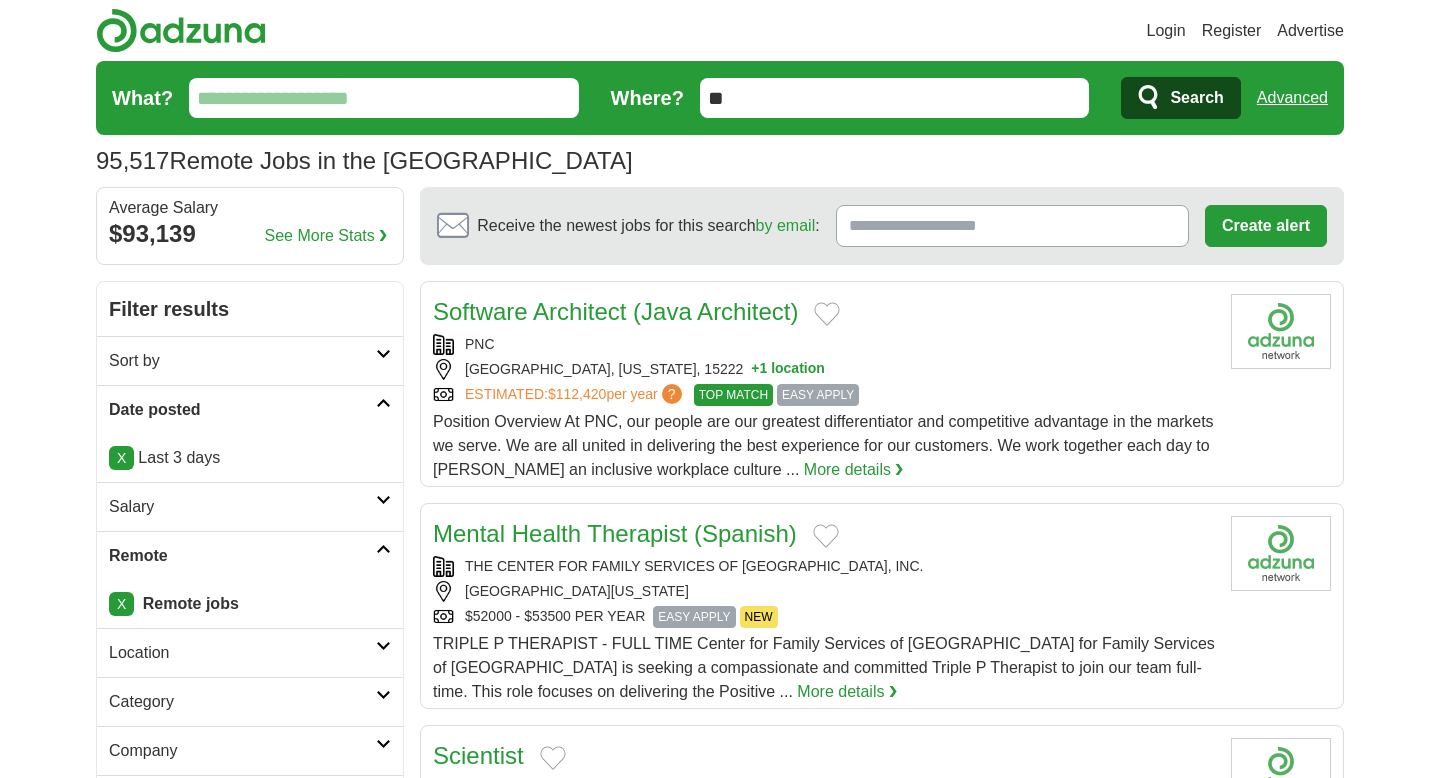 scroll, scrollTop: 0, scrollLeft: 0, axis: both 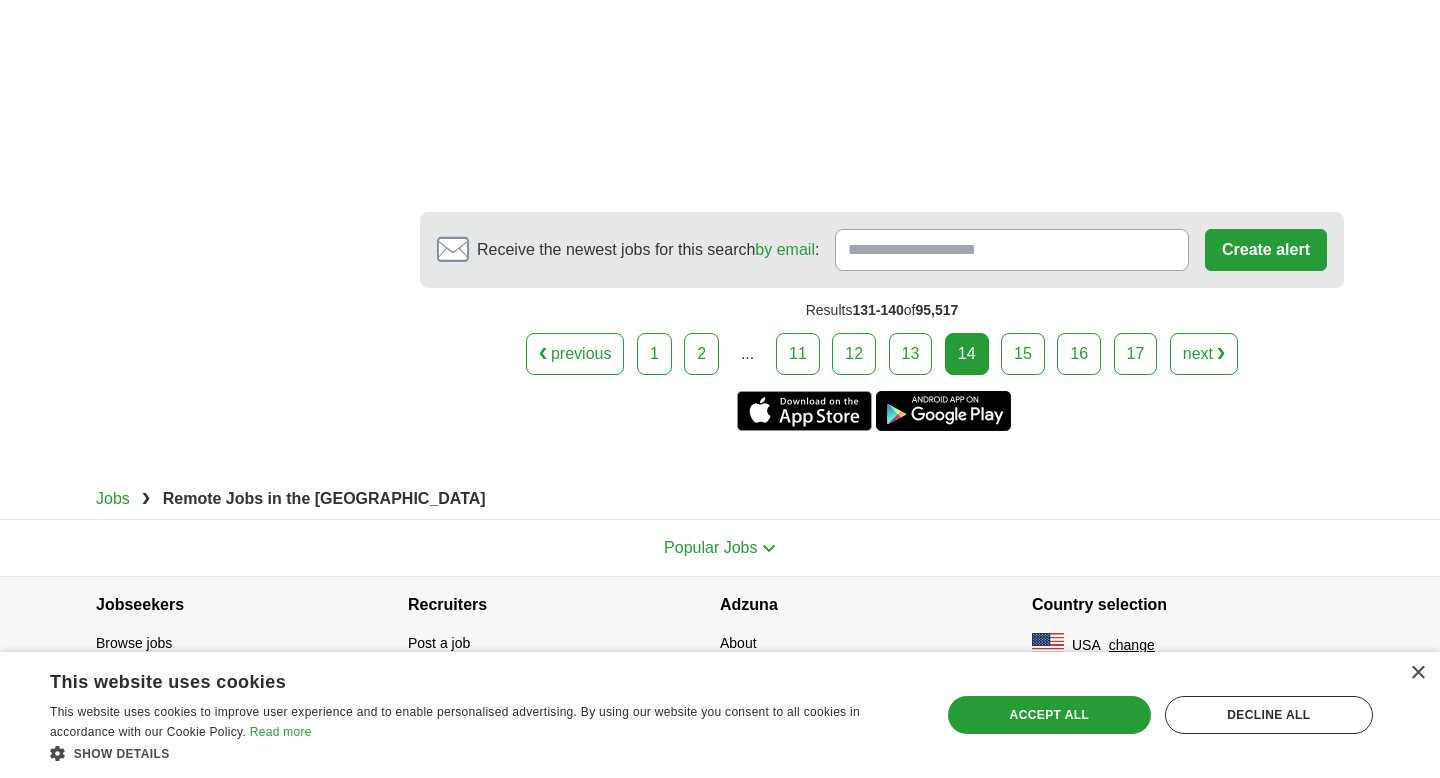 click on "15" at bounding box center (1023, 354) 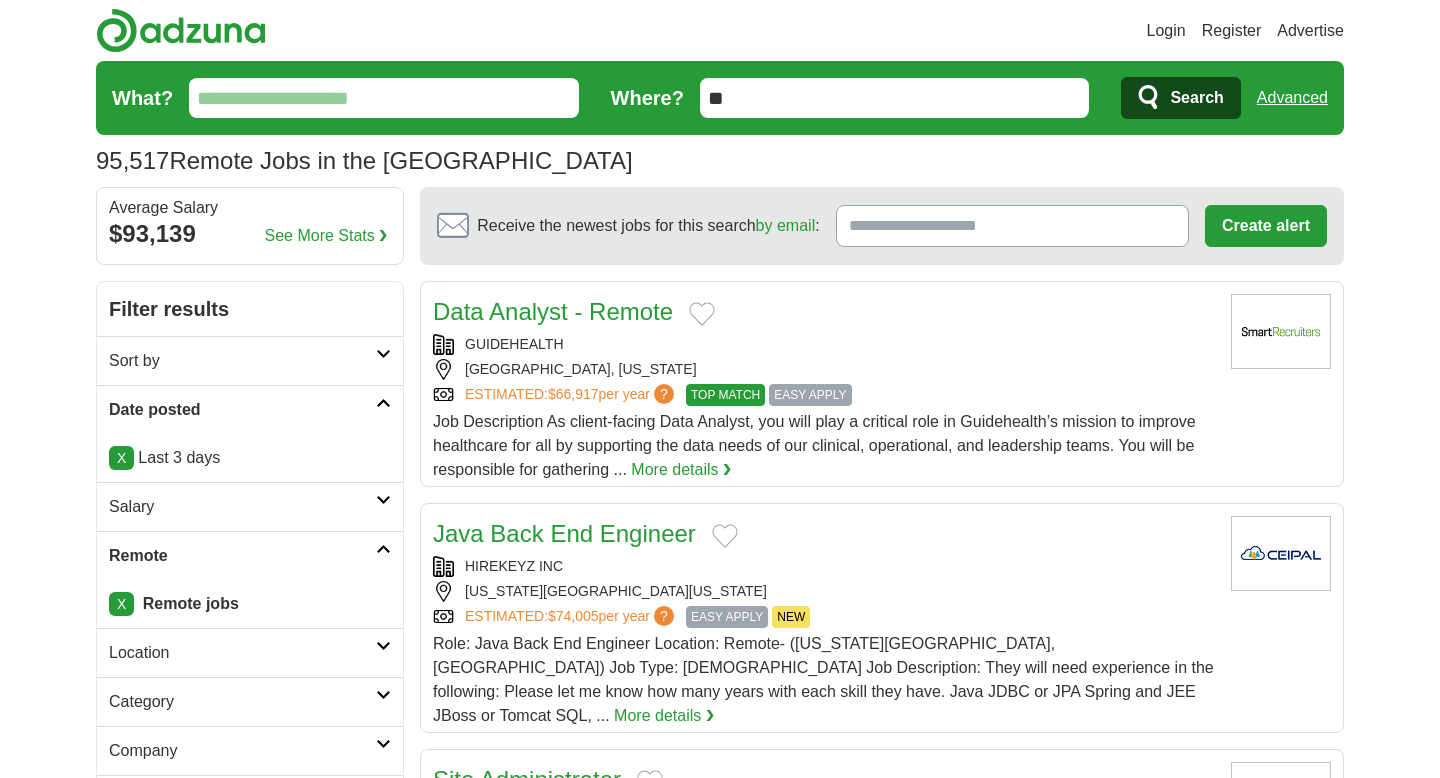 scroll, scrollTop: 0, scrollLeft: 0, axis: both 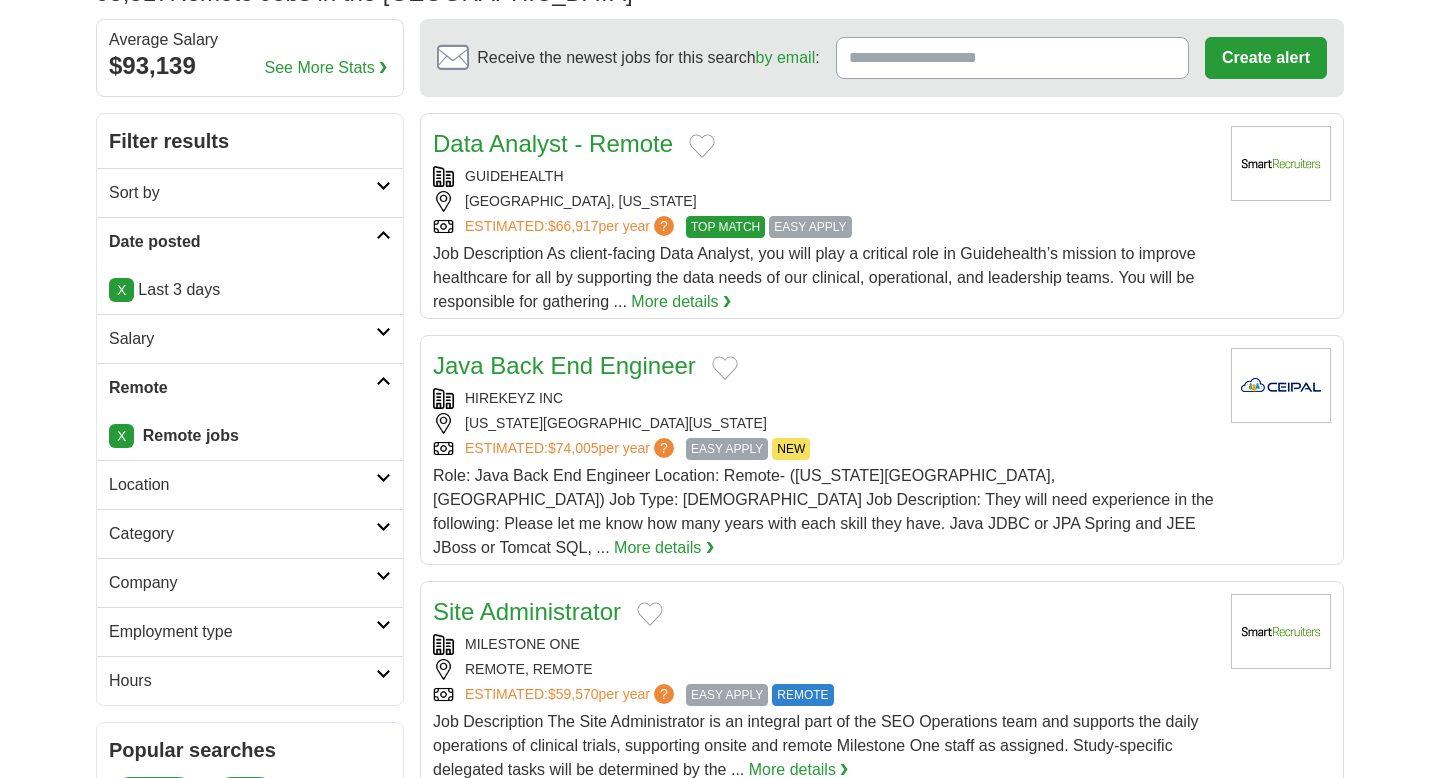click on "Data Analyst - Remote
GUIDEHEALTH
CHICAGO, ILLINOIS
ESTIMATED:
$66,917
per year
?
TOP MATCH EASY APPLY
TOP MATCH EASY APPLY
More details ❯" at bounding box center [824, 220] 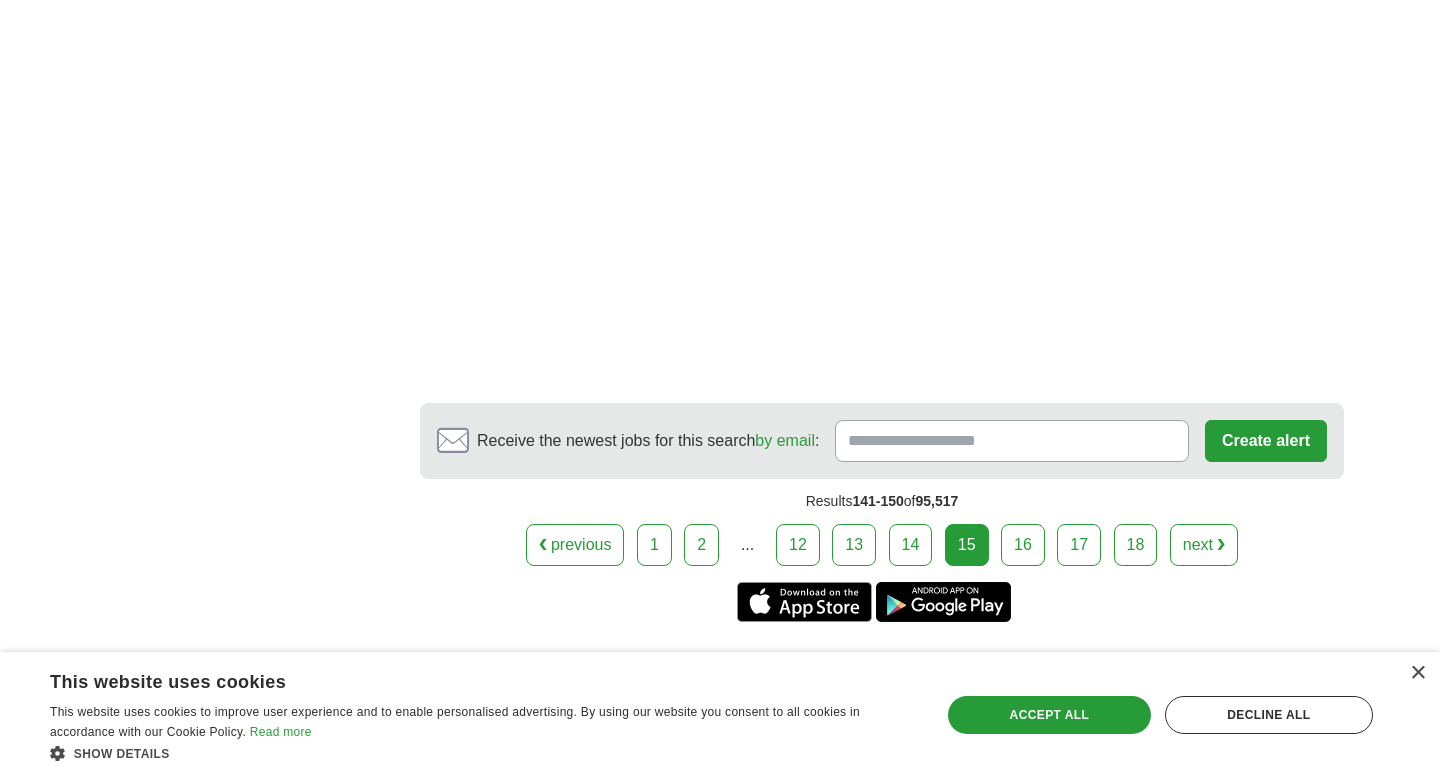 scroll, scrollTop: 3717, scrollLeft: 0, axis: vertical 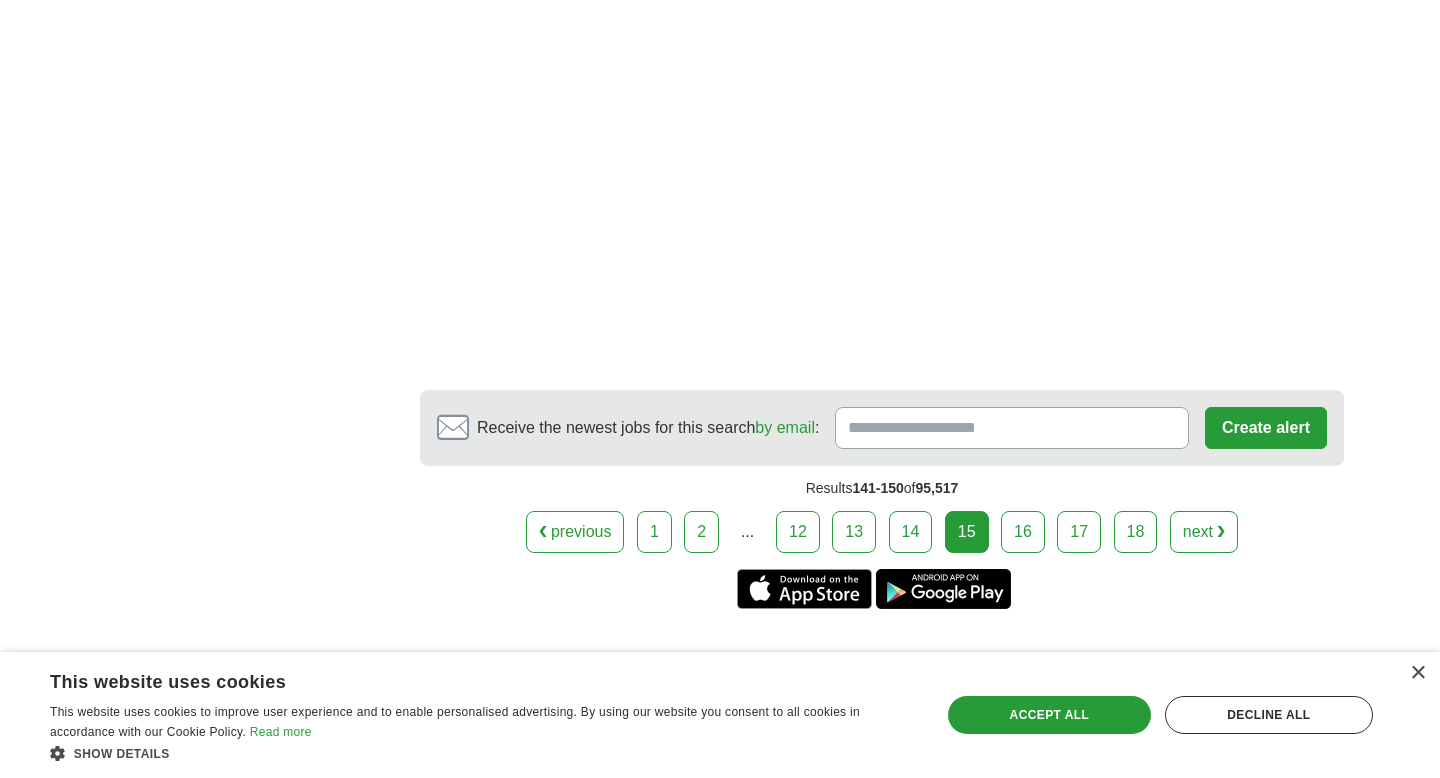 click on "16" at bounding box center (1023, 532) 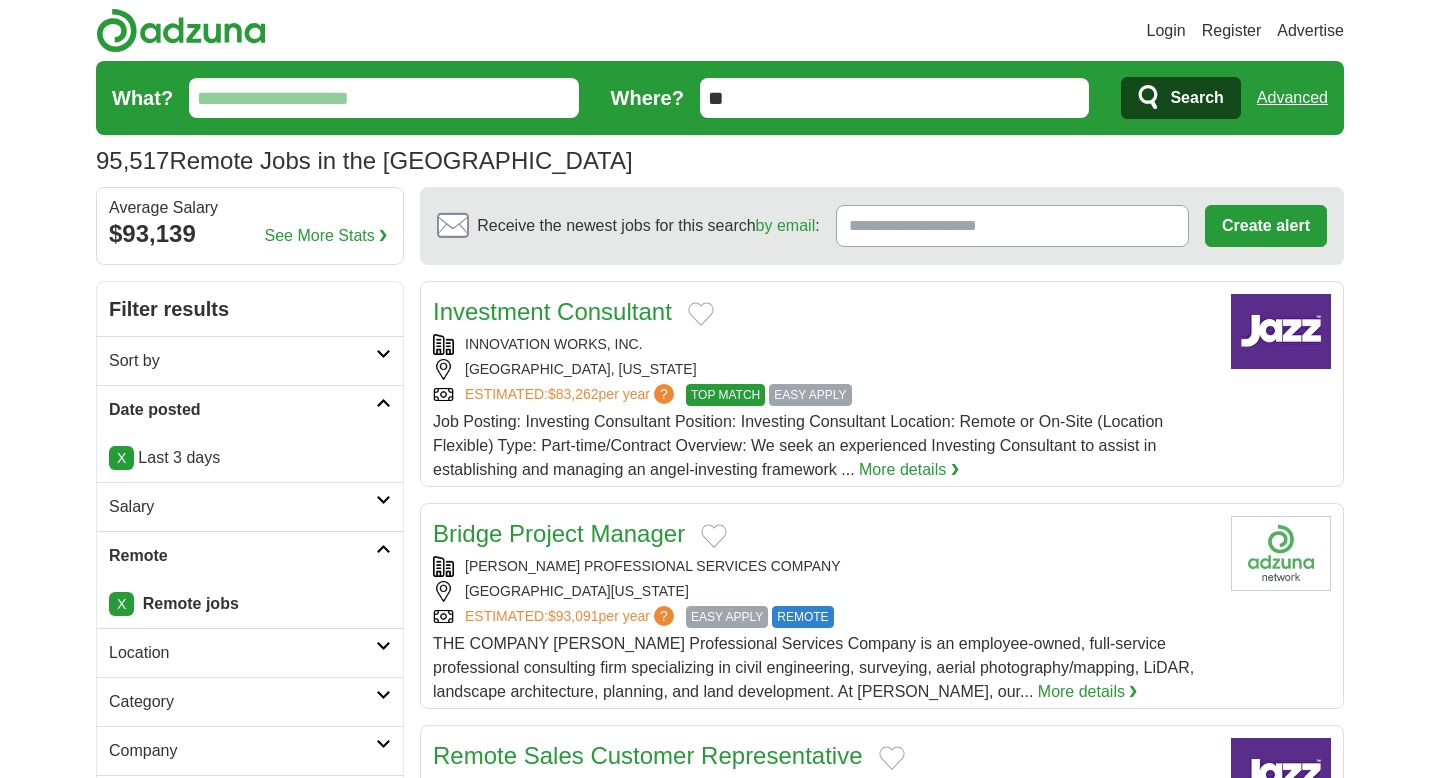 scroll, scrollTop: 0, scrollLeft: 0, axis: both 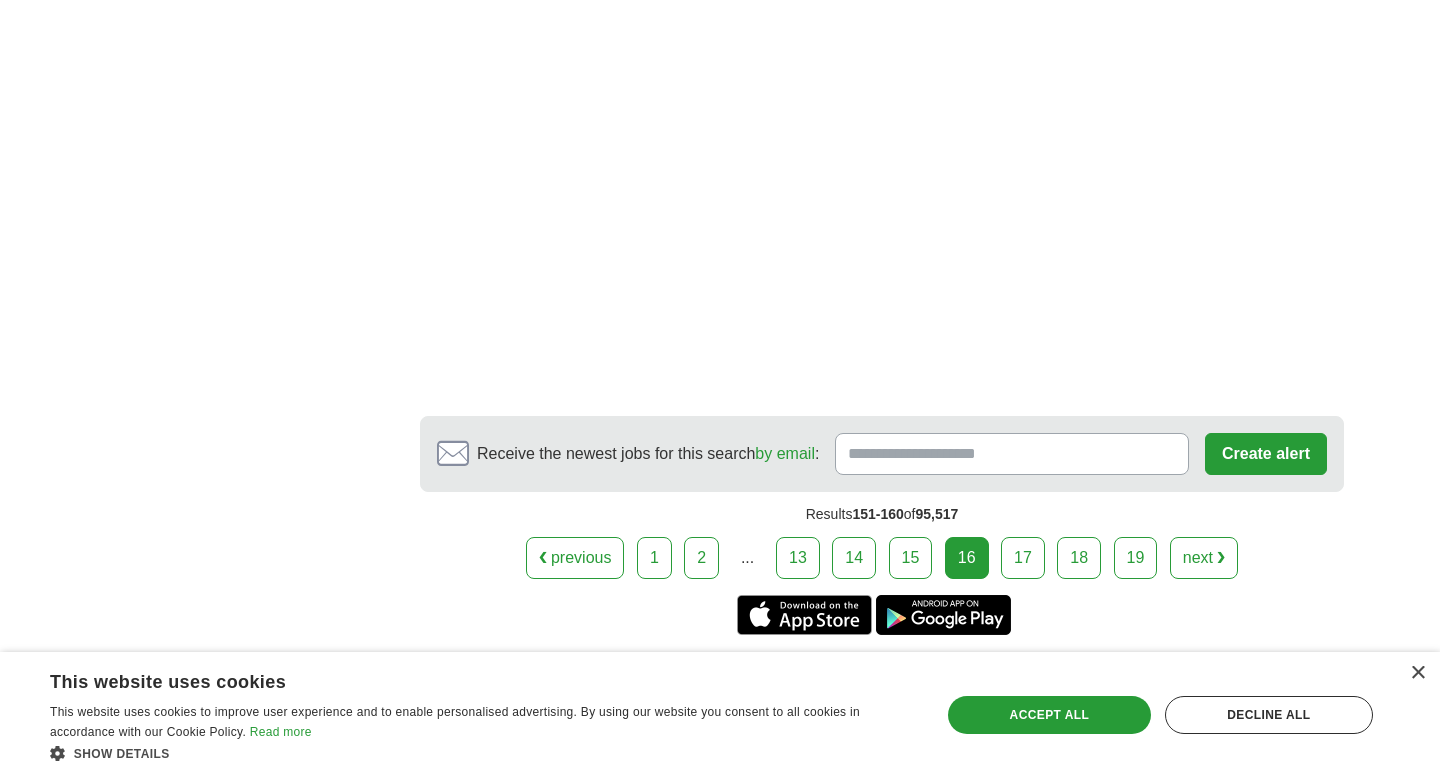 click on "17" at bounding box center [1023, 558] 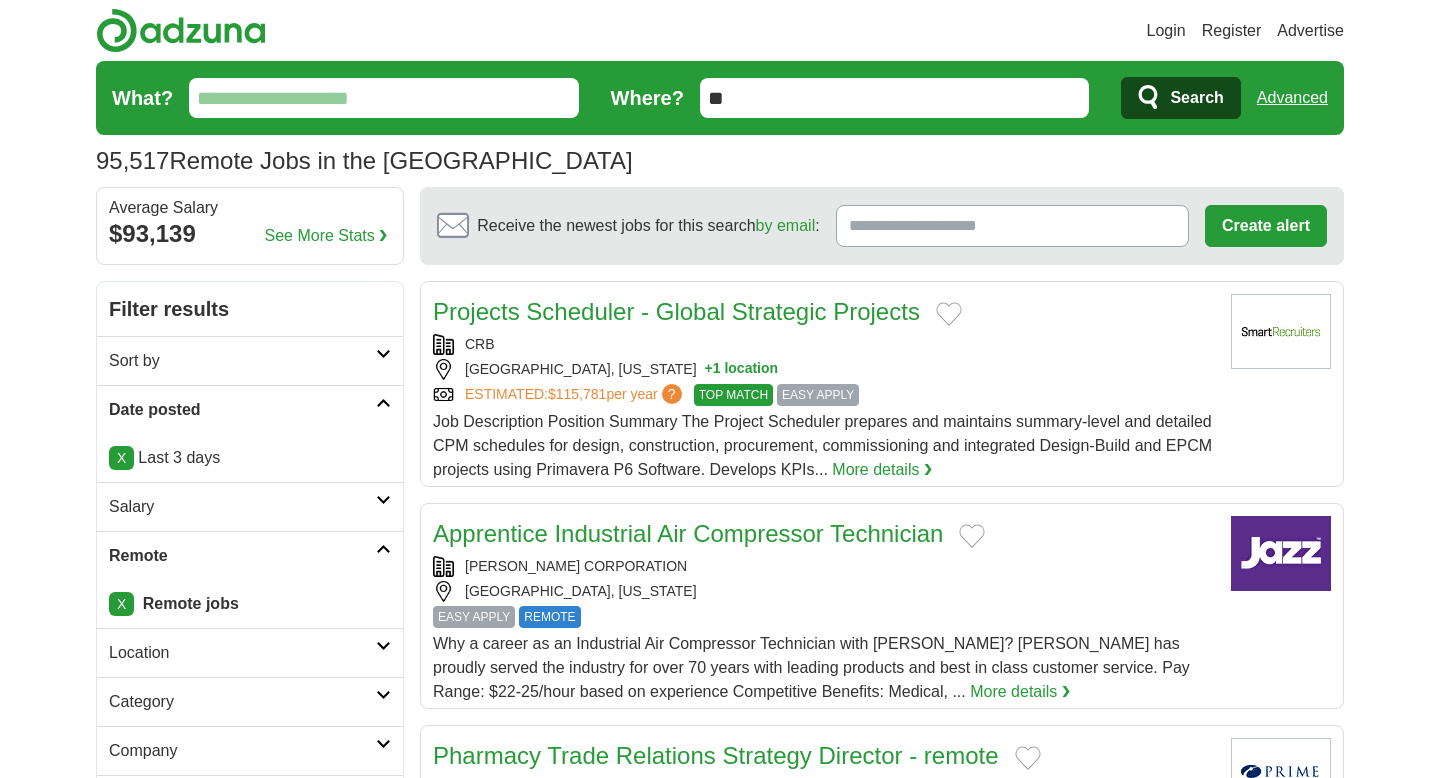 scroll, scrollTop: 0, scrollLeft: 0, axis: both 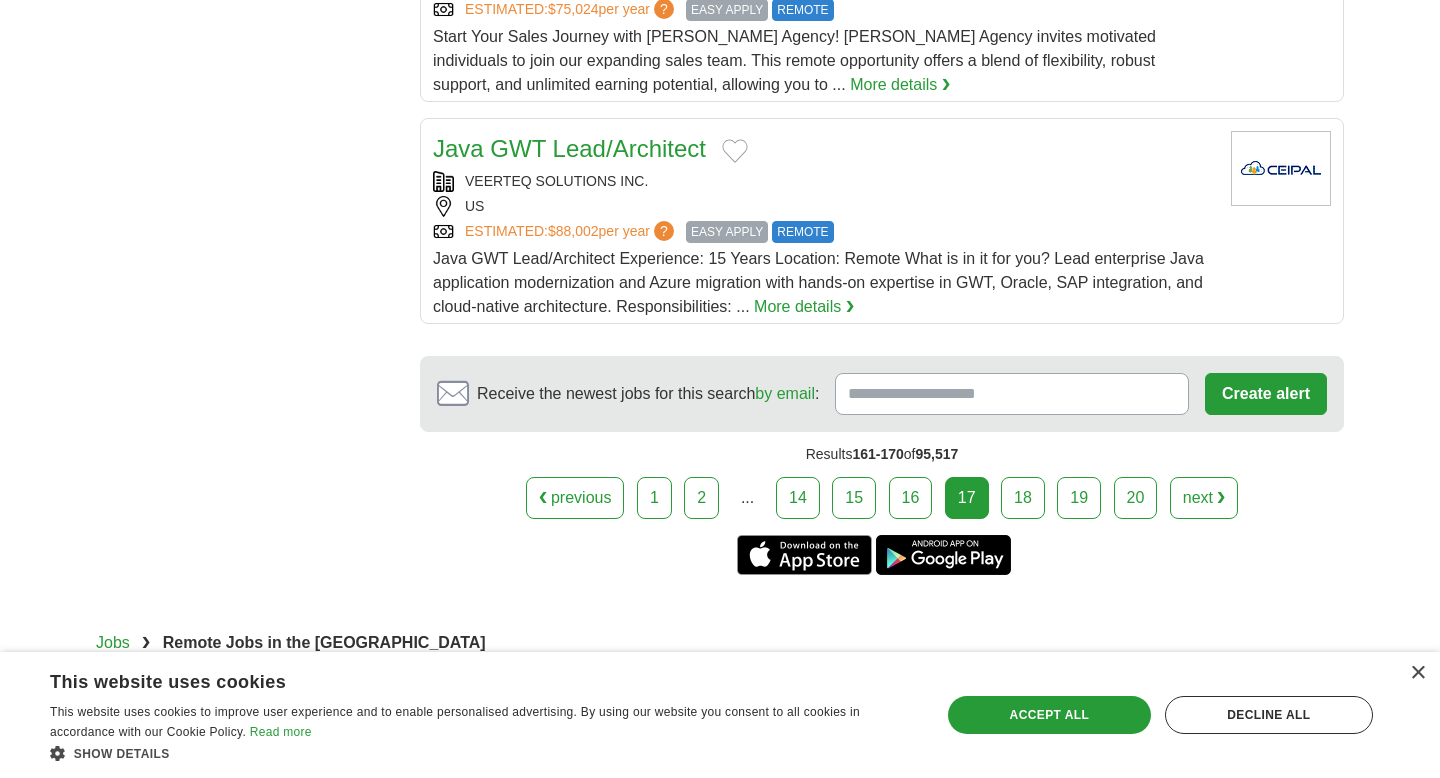 click on "18" at bounding box center [1023, 498] 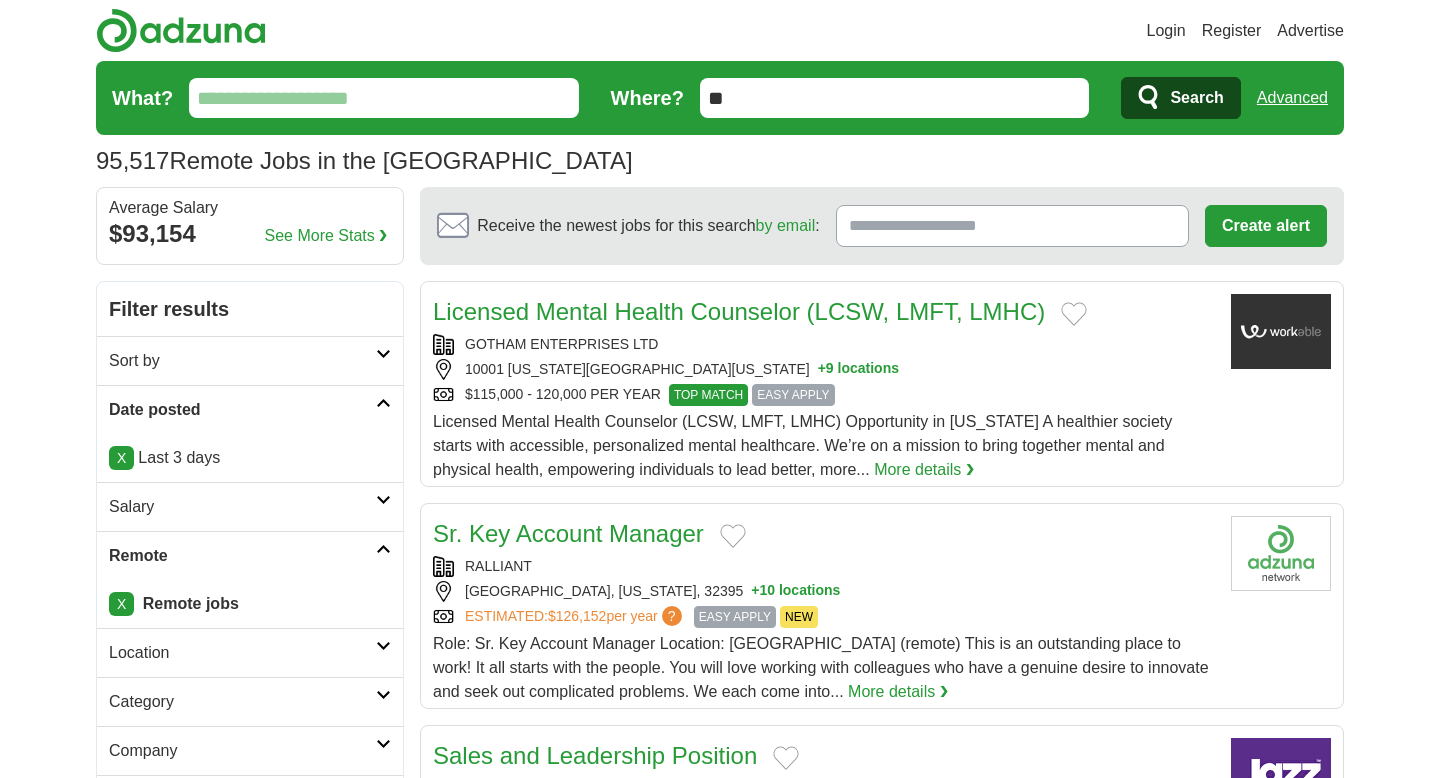 scroll, scrollTop: 0, scrollLeft: 0, axis: both 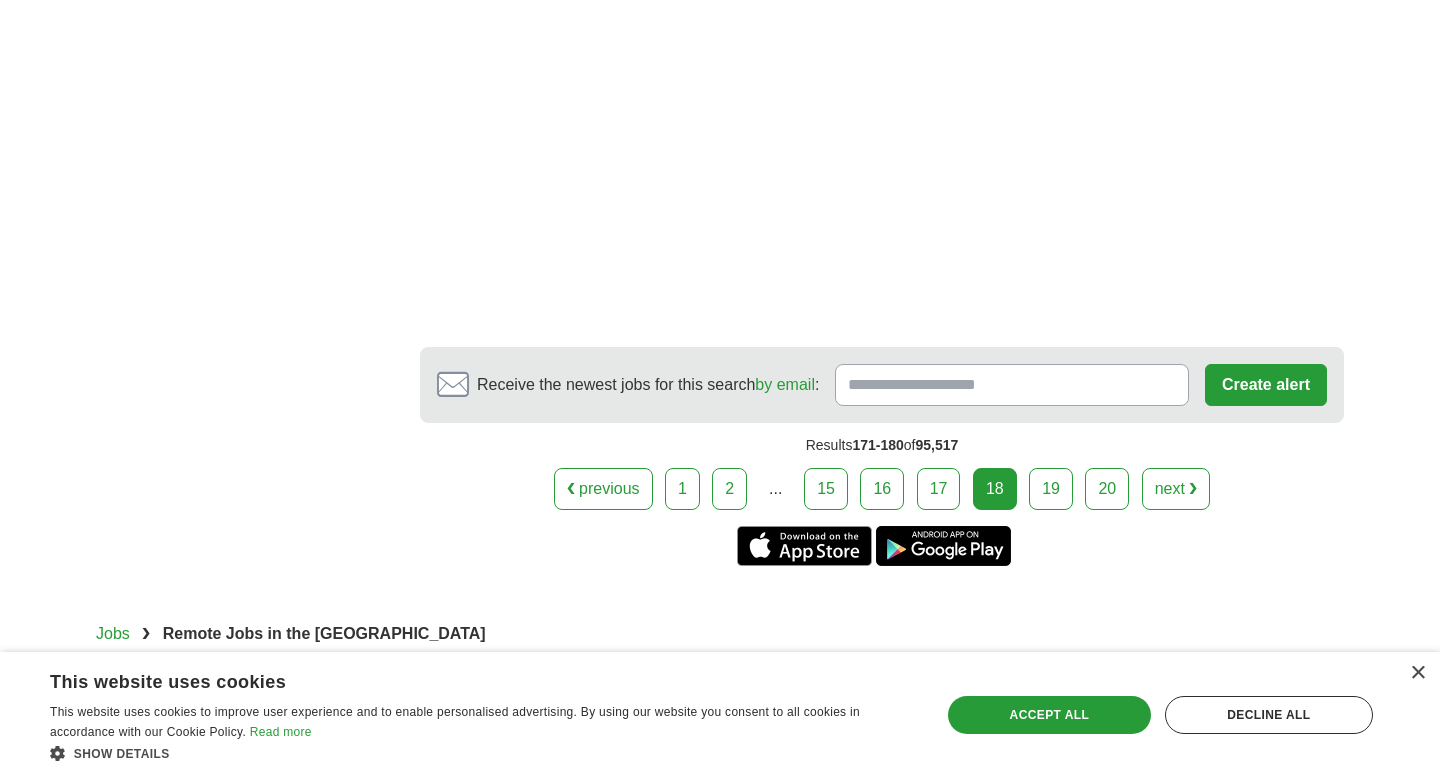 click on "19" at bounding box center (1051, 489) 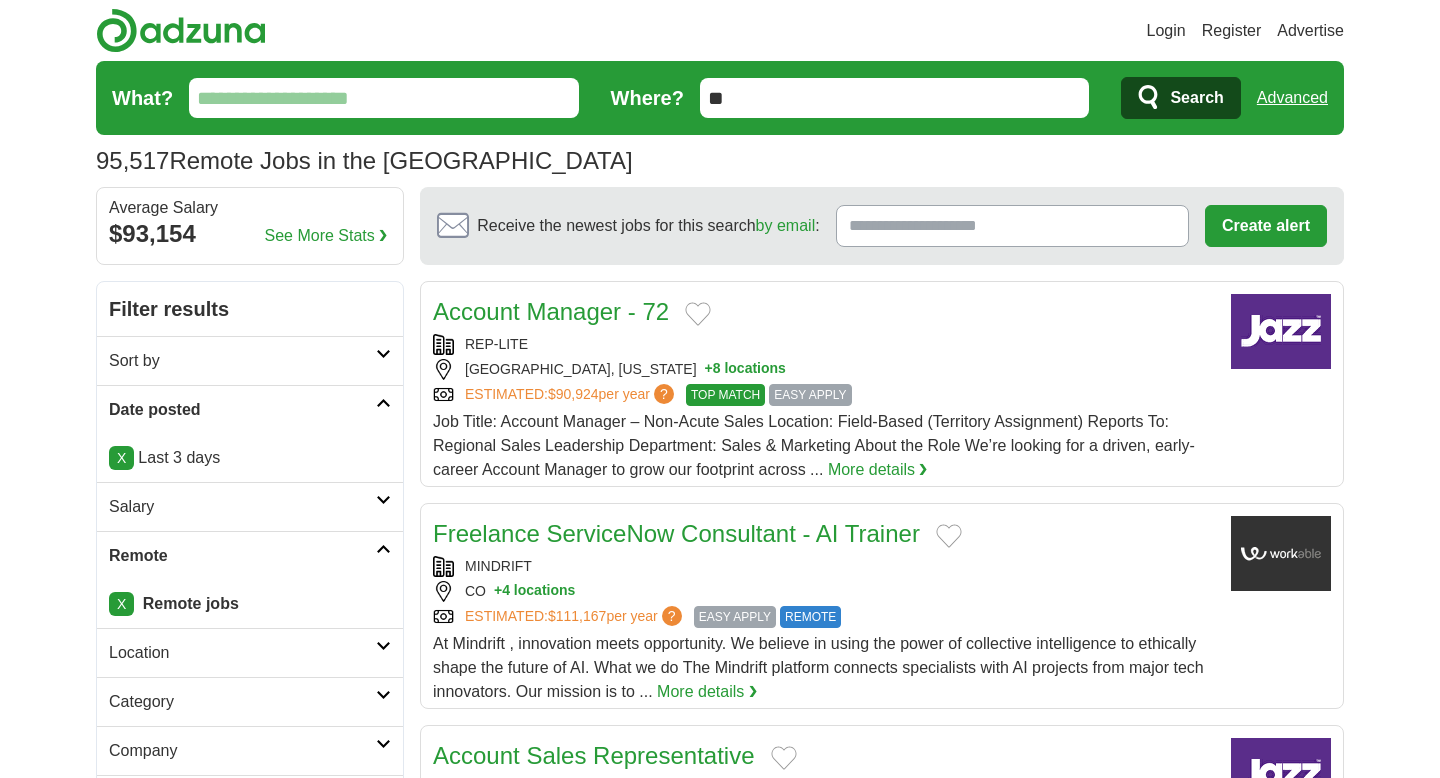scroll, scrollTop: 0, scrollLeft: 0, axis: both 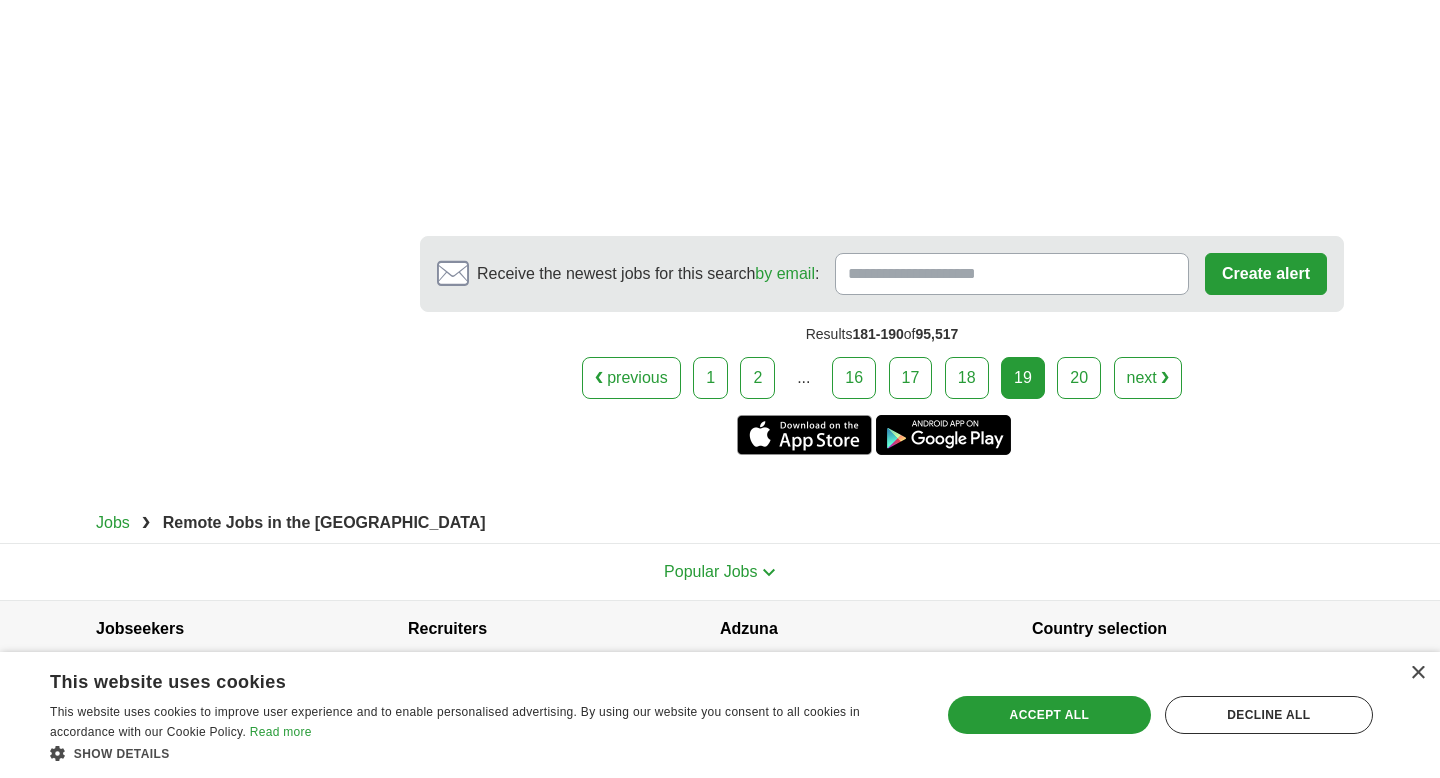 click on "20" at bounding box center [1079, 378] 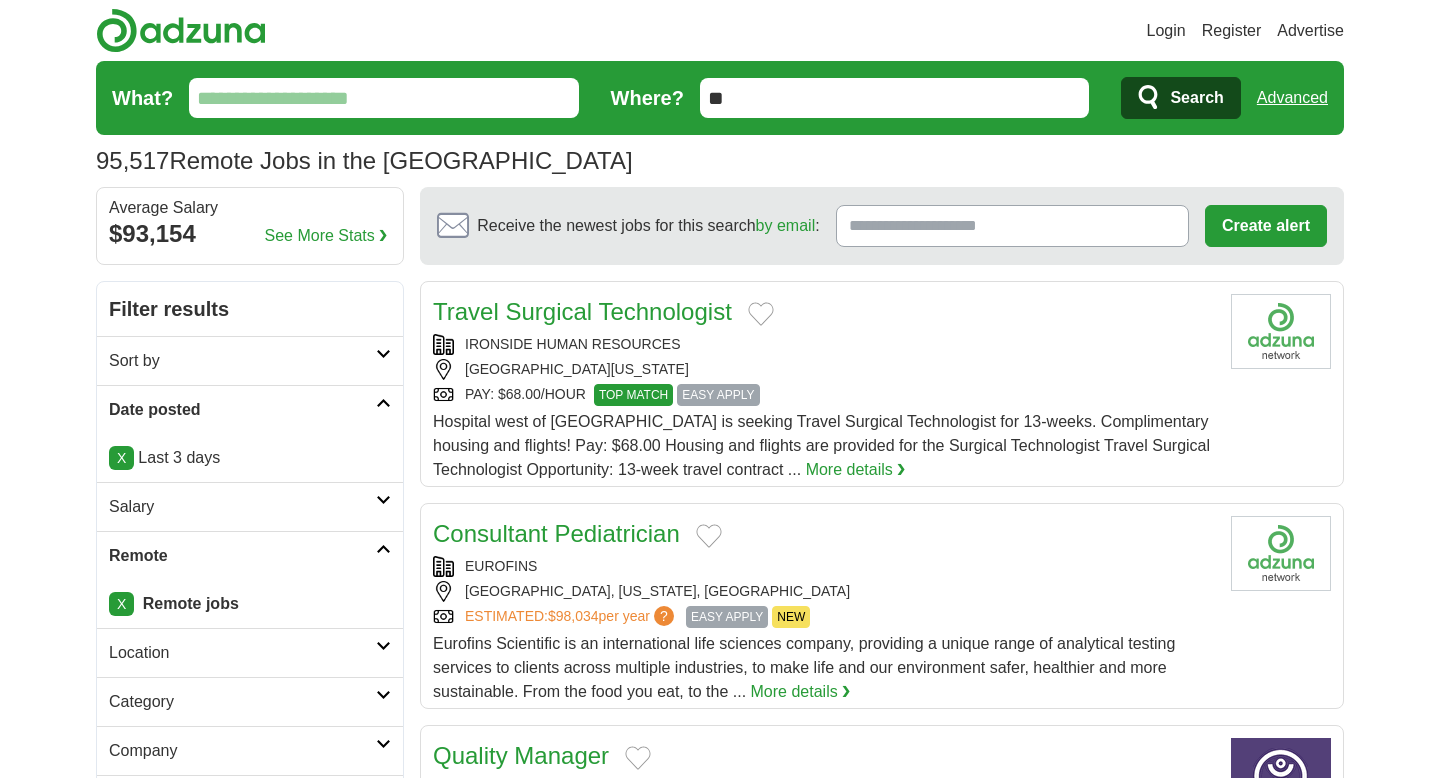 scroll, scrollTop: 0, scrollLeft: 0, axis: both 